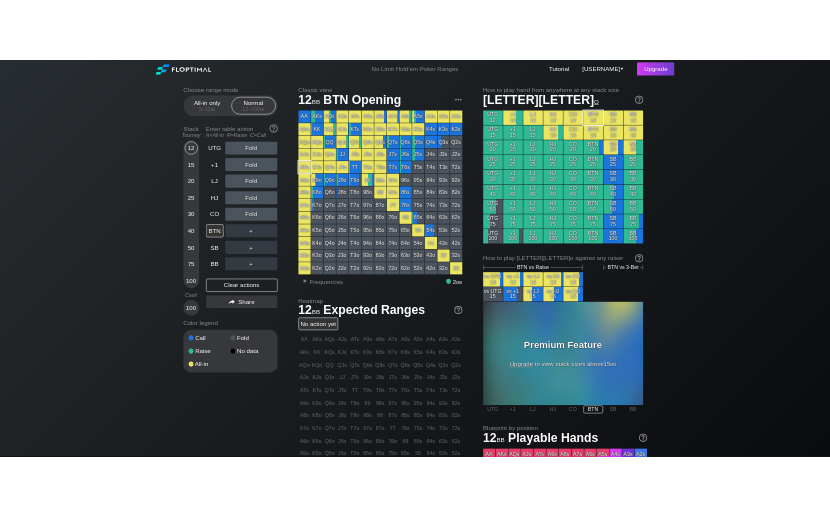 scroll, scrollTop: 0, scrollLeft: 0, axis: both 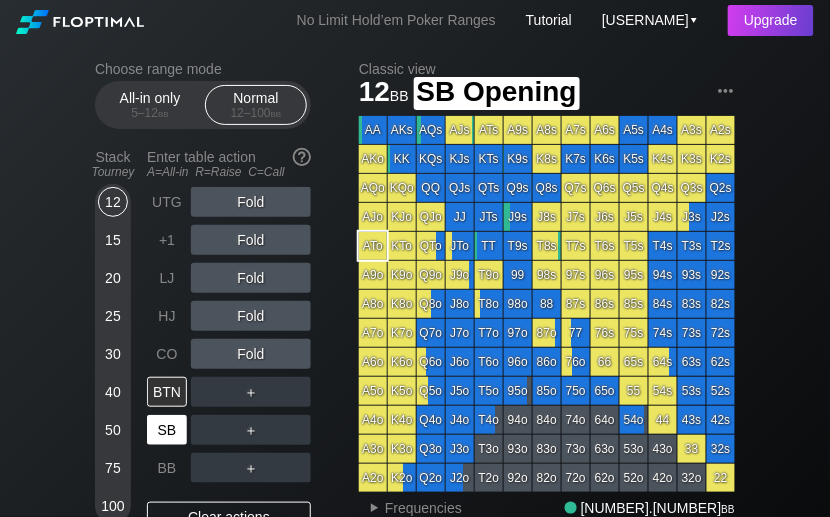 click on "SB" at bounding box center [167, 430] 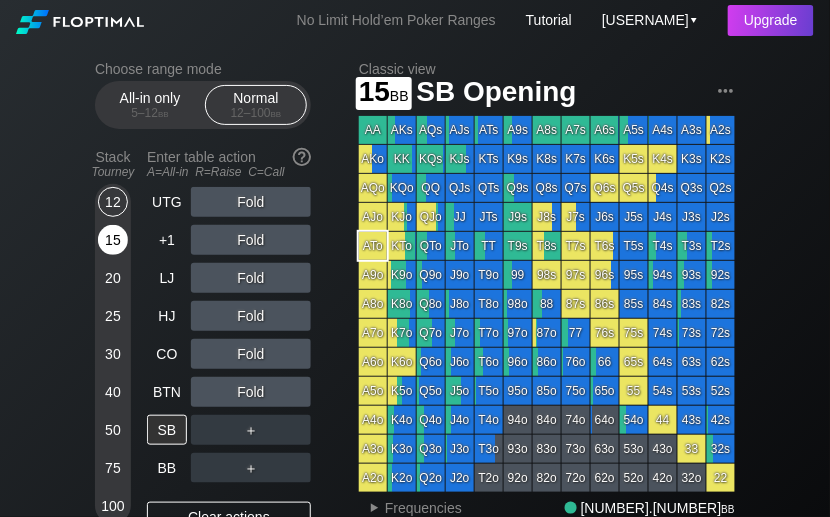 click on "15" at bounding box center [113, 240] 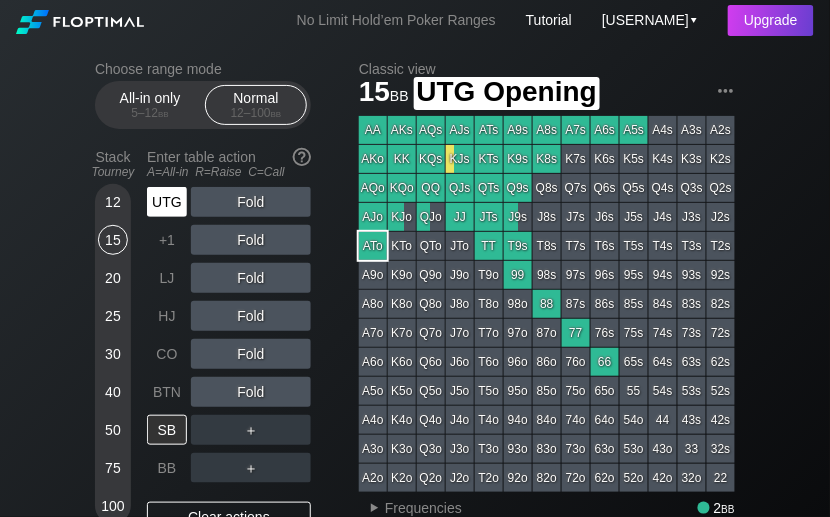 click on "UTG" at bounding box center [167, 202] 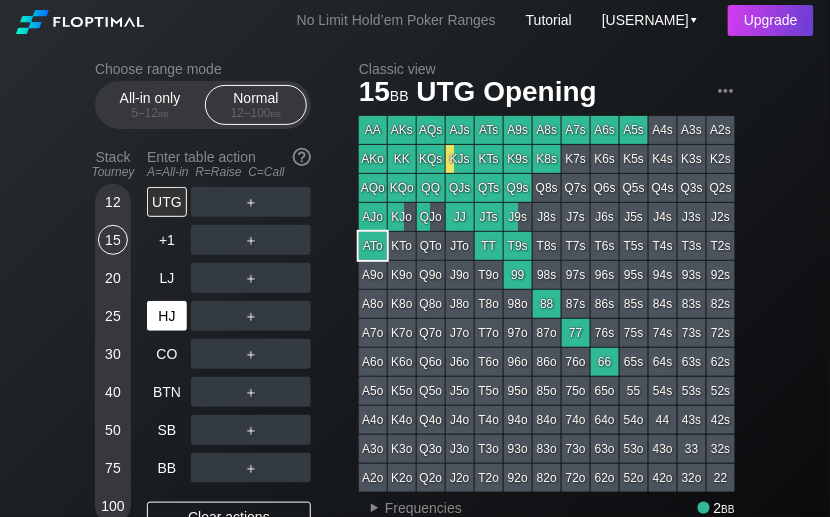 click on "HJ" at bounding box center (167, 316) 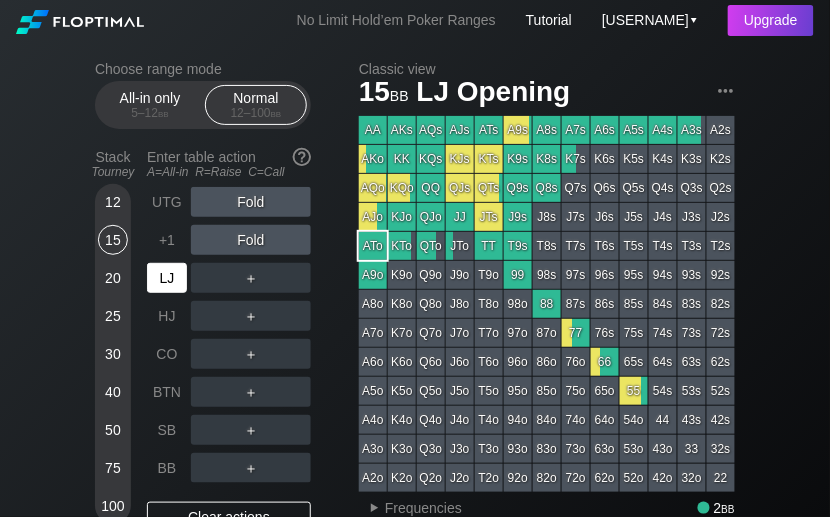 click on "LJ" at bounding box center [167, 278] 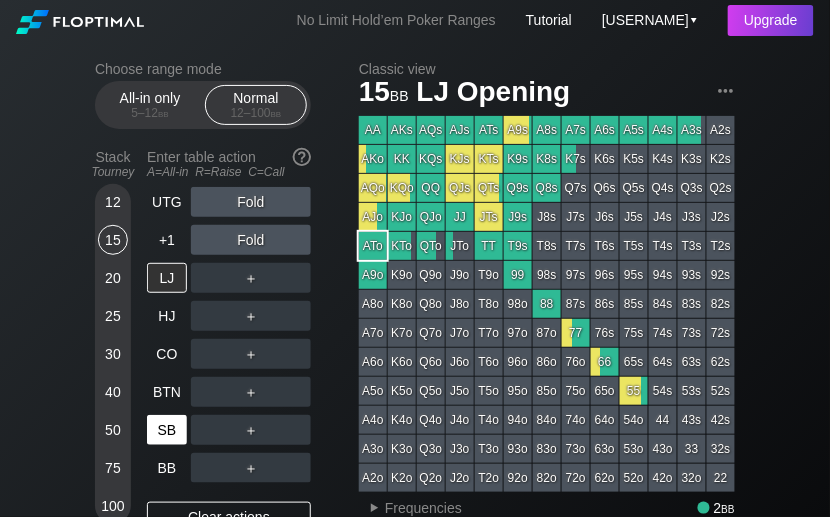 click on "SB" at bounding box center (167, 430) 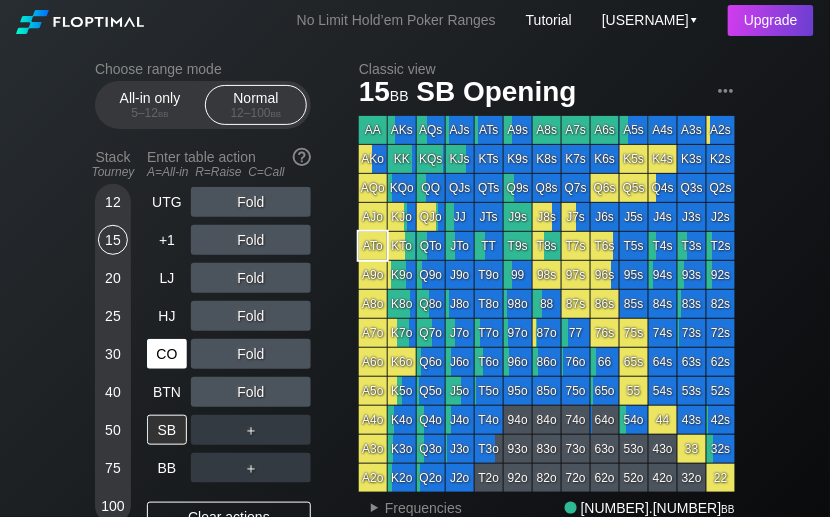 drag, startPoint x: 166, startPoint y: 356, endPoint x: 148, endPoint y: 365, distance: 20.12461 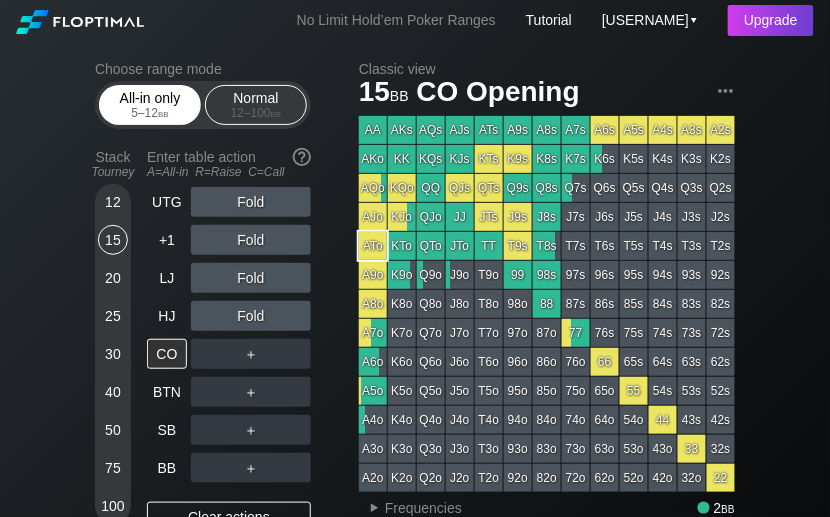 drag, startPoint x: 158, startPoint y: 110, endPoint x: 166, endPoint y: 117, distance: 10.630146 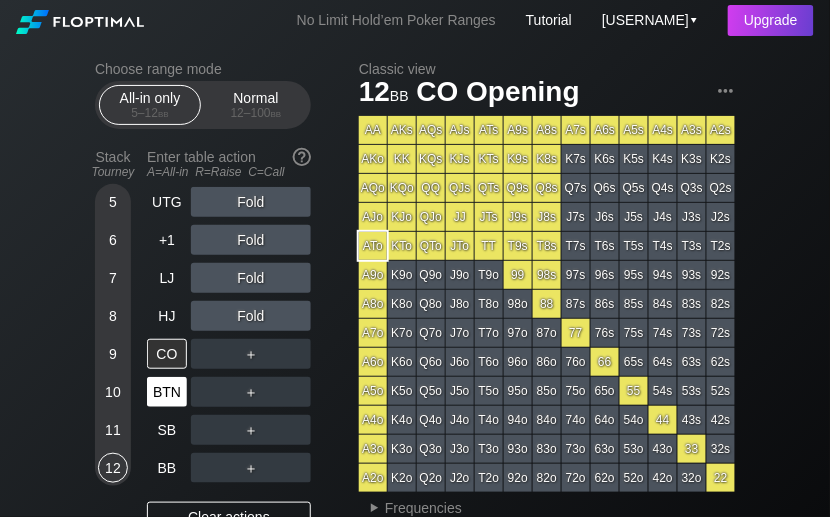 click on "BTN" at bounding box center [167, 392] 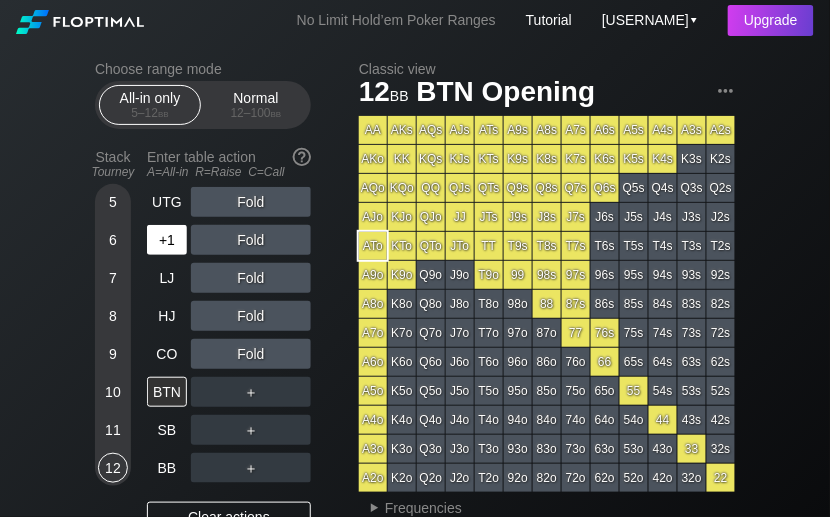 click on "+1" at bounding box center (167, 240) 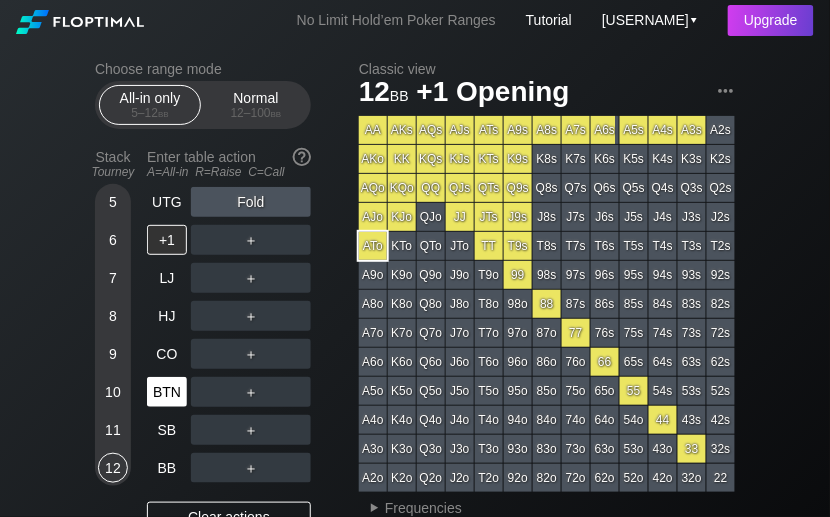 click on "BTN" at bounding box center (169, 392) 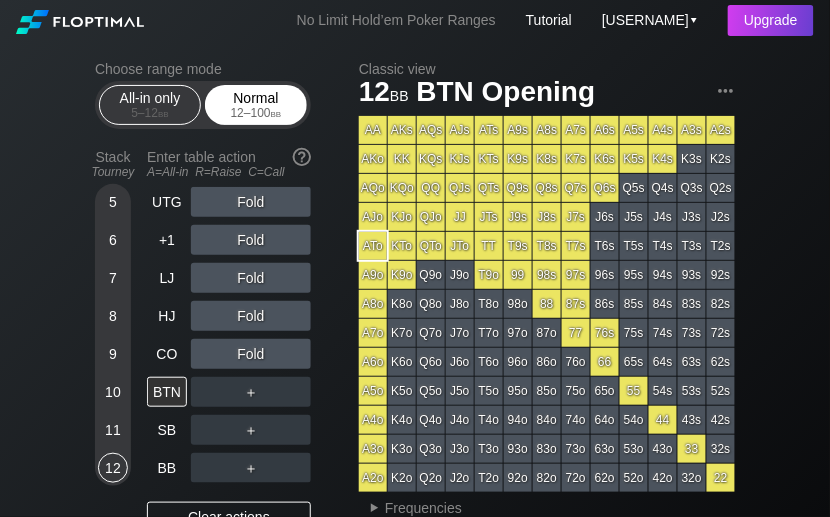 click on "Normal [NUMBER] – [NUMBER] bb" at bounding box center (256, 105) 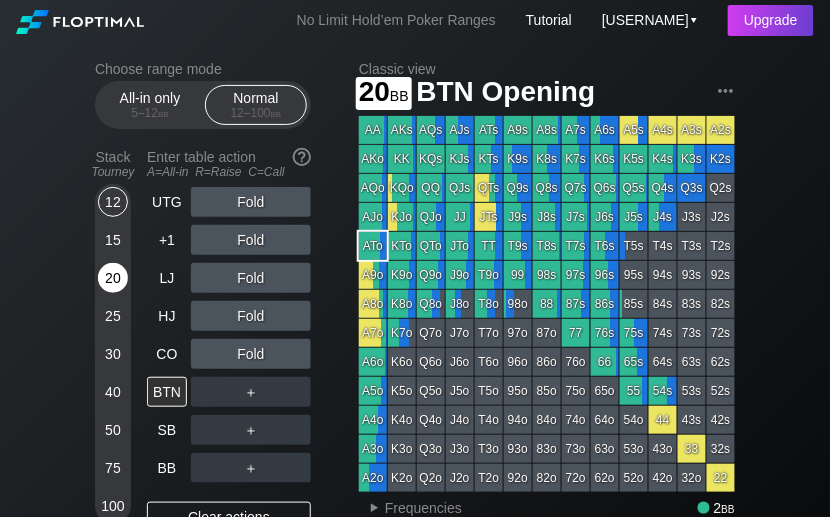 click on "20" at bounding box center (113, 278) 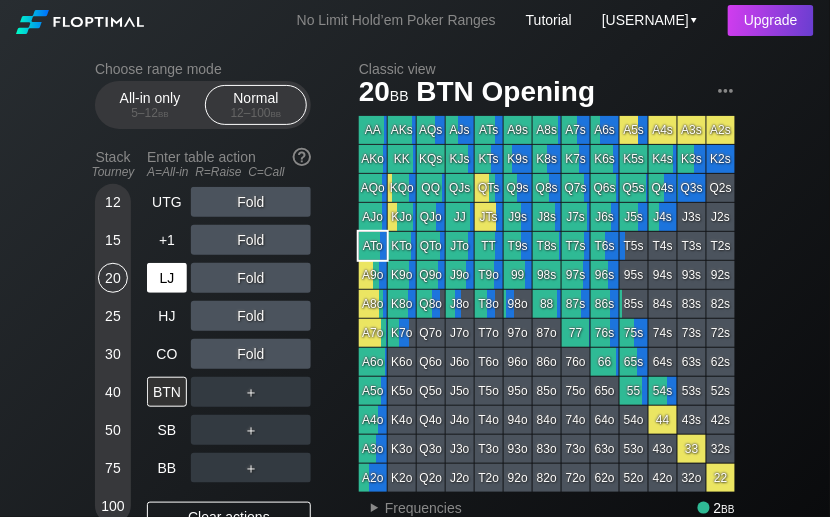 click on "LJ" at bounding box center (167, 278) 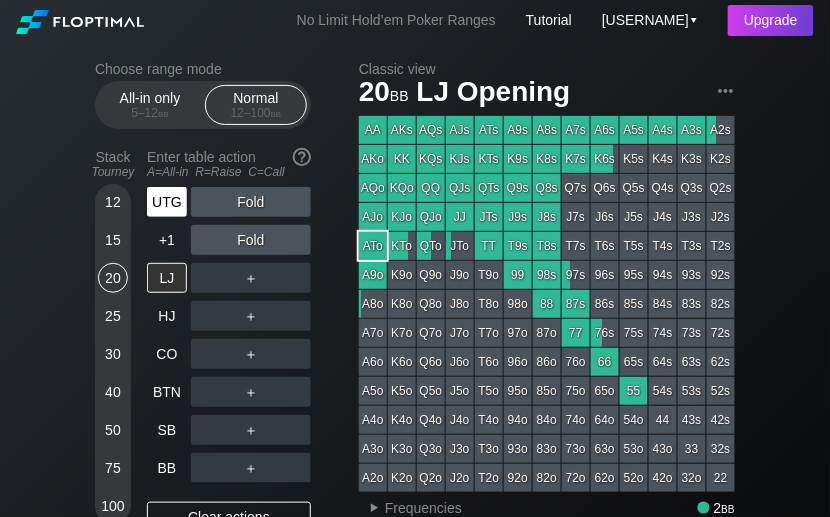 click on "UTG" at bounding box center [167, 202] 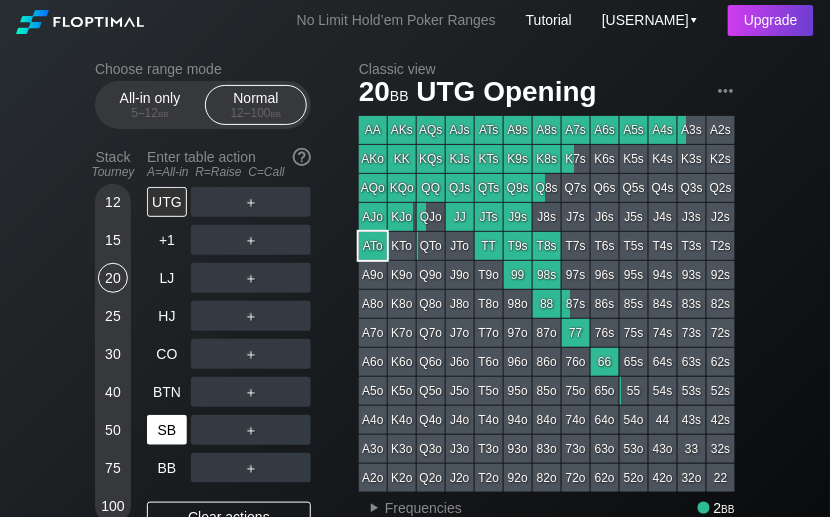 click on "SB" at bounding box center [167, 430] 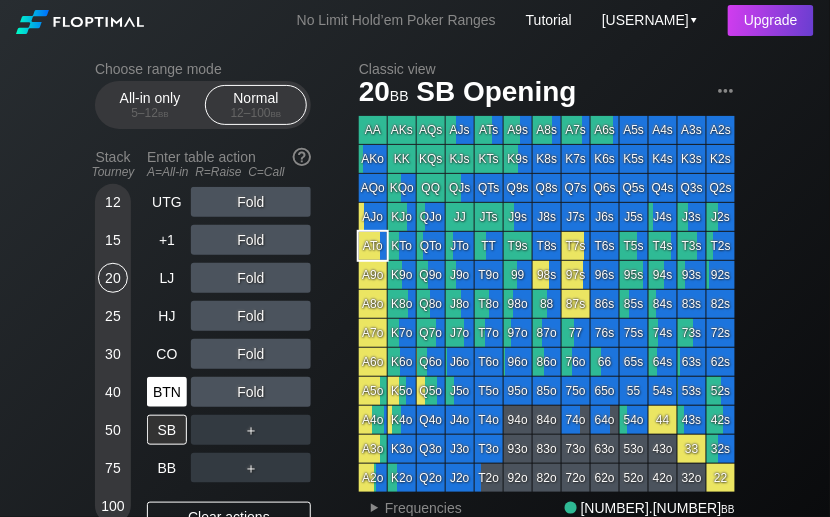 click on "BTN" at bounding box center [167, 392] 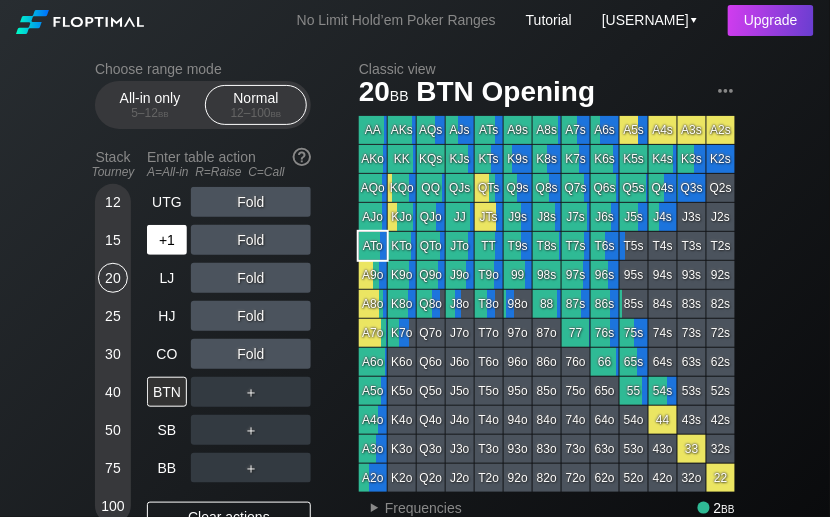 click on "+1" at bounding box center [167, 240] 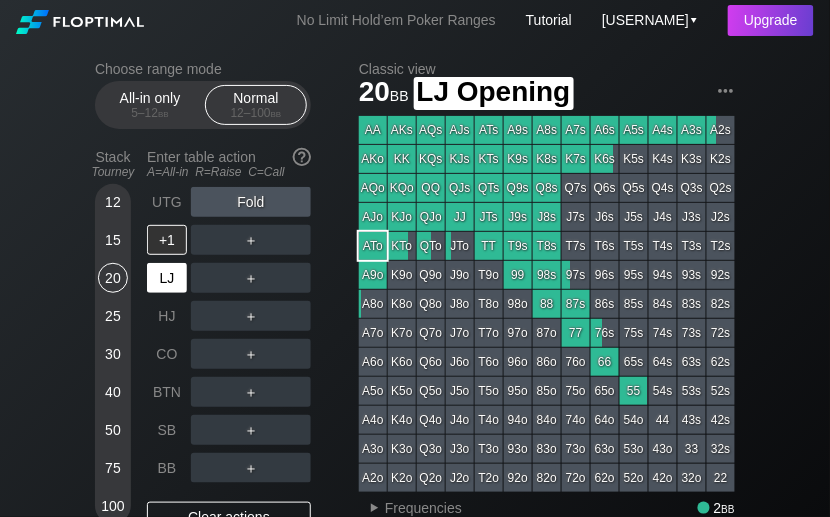 click on "LJ" at bounding box center [167, 278] 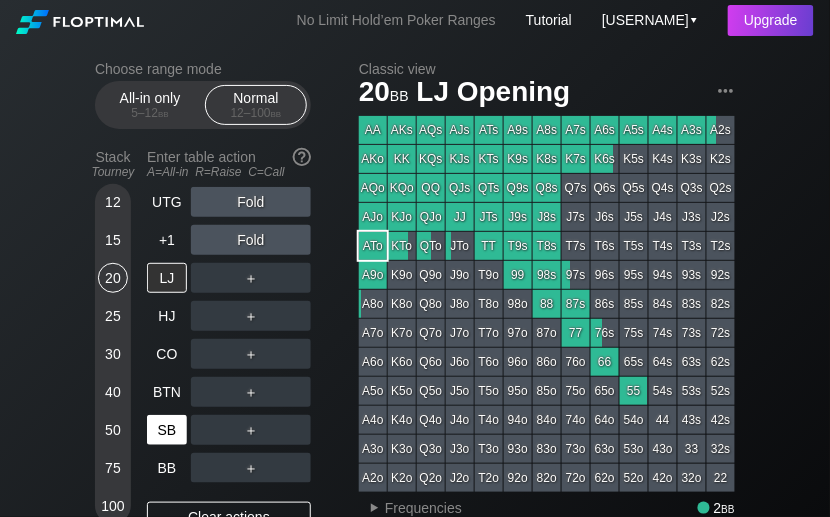 click on "SB" at bounding box center (167, 430) 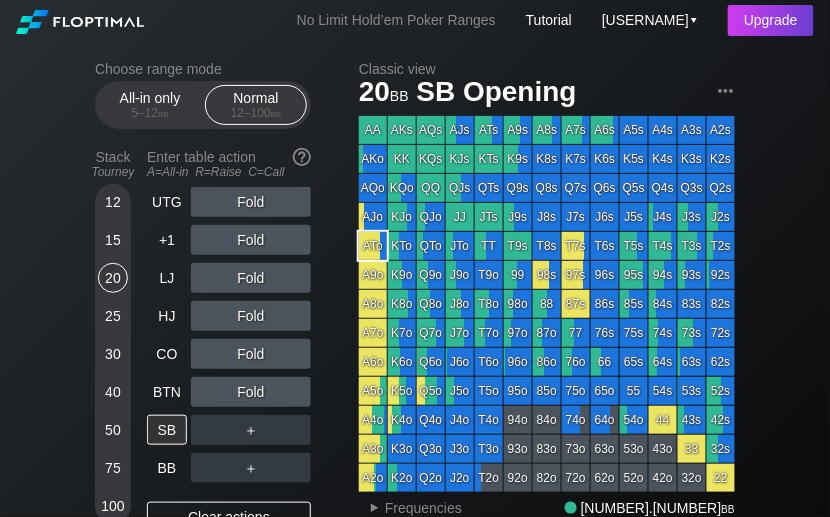 click on "Choose range mode All-in only [NUMBER] – [NUMBER] bb Normal [NUMBER] – [NUMBER] bb Stack Tourney Enter table action A=All-in  R=Raise  C=Call [NUMBER] [NUMBER] [NUMBER] [NUMBER] [NUMBER] [NUMBER] [NUMBER] [NUMBER] [NUMBER] Cash [NUMBER] UTG Fold +1 Fold LJ Fold HJ Fold CO Fold BTN Fold SB ＋ BB ＋ Clear actions Share Color legend   Call   Fold   Raise   No data   All-in Classic view [NUMBER] bb   SB   Opening AA AKs AQs AJs ATs A9s A8s A7s A6s A5s A4s A3s A2s AKo KK KQs KJs KTs K9s K8s K7s K6s K5s K4s K3s K2s AQo KQo QQ QJs QTs Q9s Q8s Q7s Q6s Q5s Q4s Q3s Q2s AJo KJo QJo JJ JTs J9s J8s J7s J6s J5s J4s J3s J2s ATo KTo QTo JTo TT T9s T8s T7s T6s T5s T4s T3s T2s A9o K9o Q9o J9o T9o 99 98s 97s 96s 95s 94s 93s 92s A8o K8o Q8o J8o T8o 98o 88 87s 86s 85s 84s 83s 82s A7o K7o Q7o J7o T7o 97o 87o 77 76s 75s 74s 73s 72s A6o K6o Q6o J6o T6o 96o 86o 76o 66 65s 64s 63s 62s A5o K5o Q5o J5o T5o 95o 85o 75o 65o 55 54s 53s 52s A4o K4o Q4o J4o T4o 94o 84o 74o 64o 54o 44 43s 42s A3o K3o Q3o J3o T3o 93o 83o 73o 63o 53o 43o 33 32s A2o K2o Q2o J2o T2o 92o 82o 72o 62o 52o 42o 32o 22 ▸ Frequencies   [NUMBER].[NUMBER] bb o" at bounding box center [415, 1171] 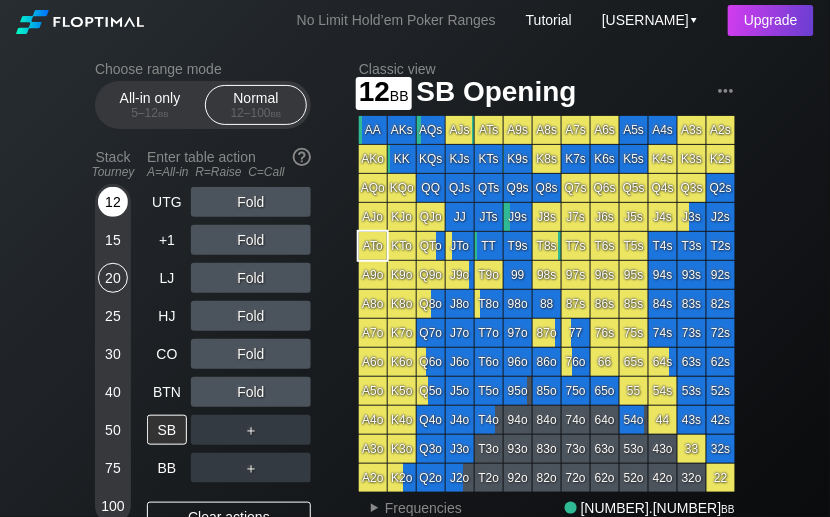 click on "12" at bounding box center [113, 202] 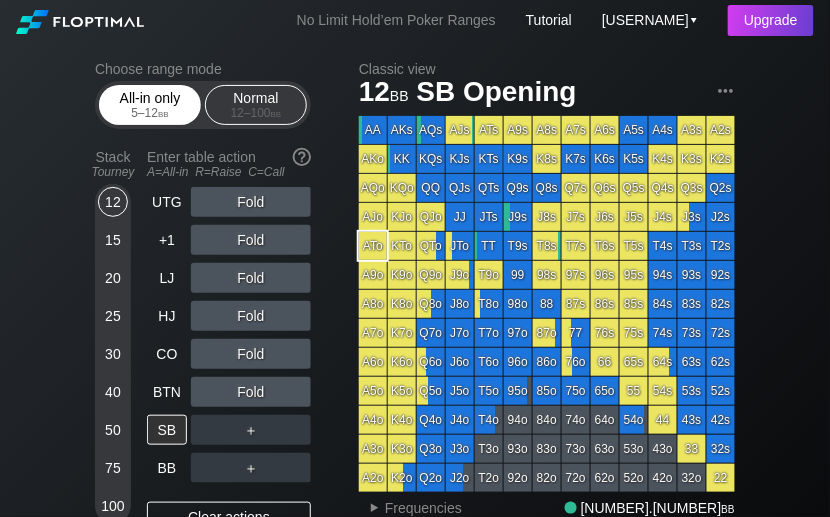 click on "All-in only [NUMBER] – [NUMBER] bb" at bounding box center [150, 105] 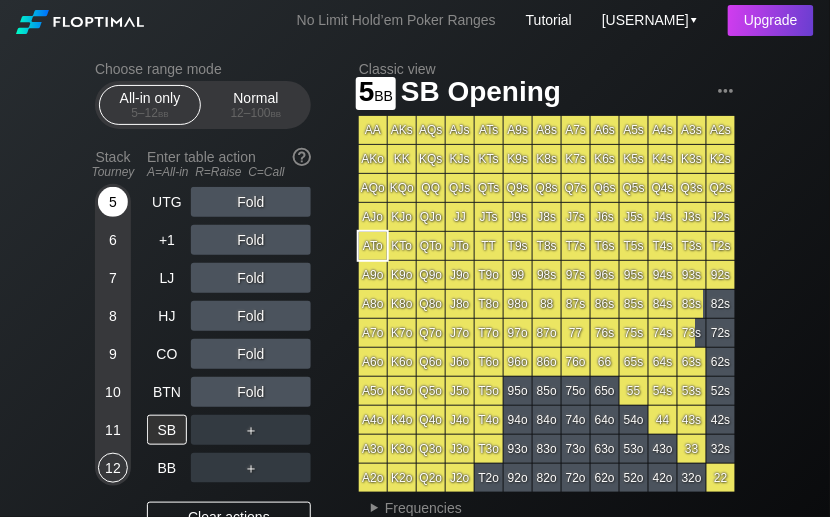 click on "5" at bounding box center (113, 202) 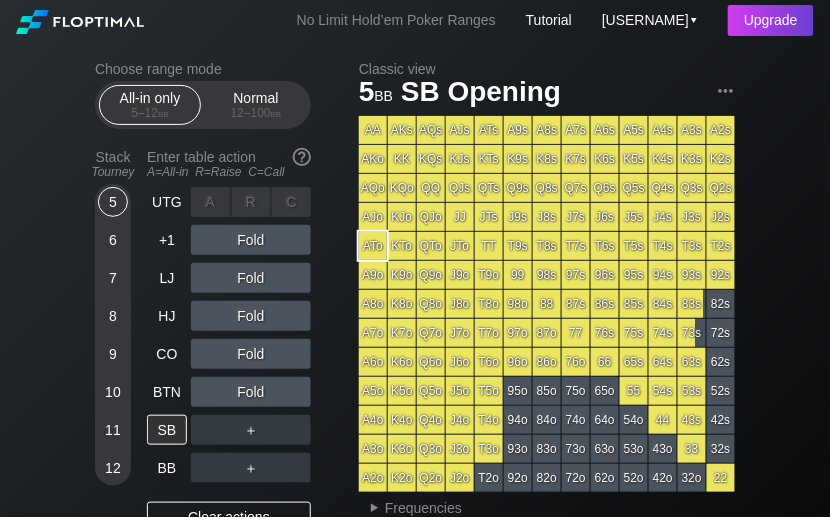 click on "A ✕ R ✕ C ✕ Fold" at bounding box center [251, 202] 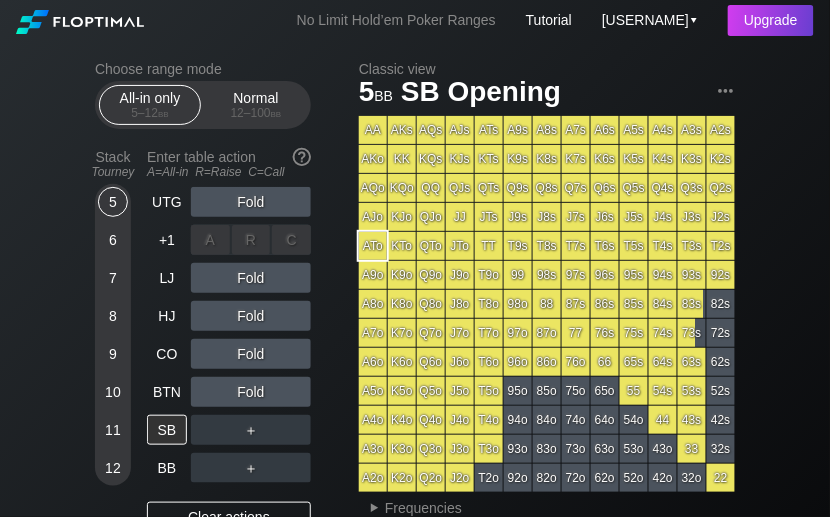 click on "R ✕" at bounding box center (251, 240) 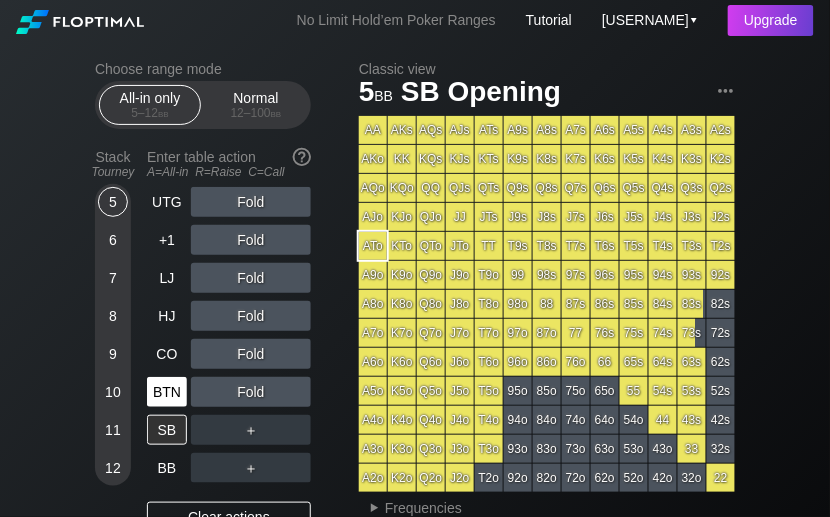 click on "BTN" at bounding box center [167, 392] 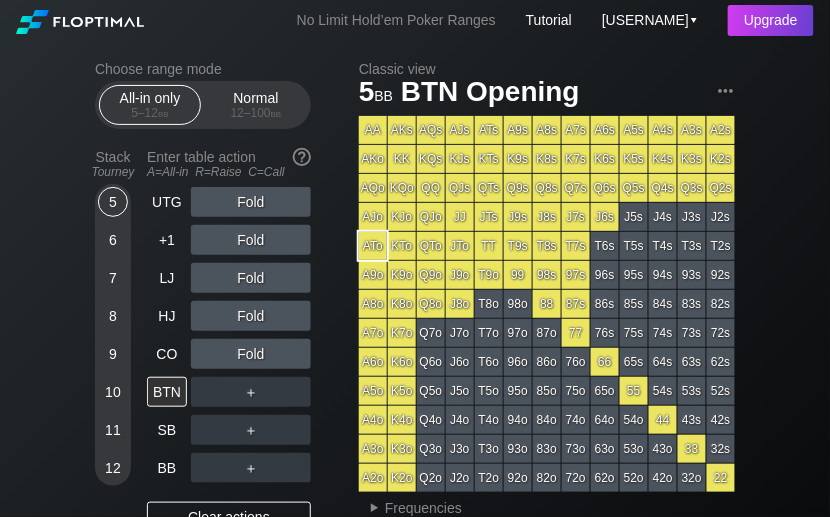 click on "Choose range mode All-in only [NUMBER] – [NUMBER] bb Normal [NUMBER] – [NUMBER] bb Stack Tourney Enter table action A=All-in  R=Raise  C=Call [NUMBER] [NUMBER] [NUMBER] [NUMBER] [NUMBER] [NUMBER] [NUMBER] [NUMBER] [NUMBER] UTG Fold +1 Fold LJ Fold HJ Fold CO Fold BTN ＋ SB ＋ BB ＋ Clear actions Share Color legend   Call   Fold   Raise   No data   All-in Classic view [NUMBER] bb   BTN   Opening AA AKs AQs AJs ATs A9s A8s A7s A6s A5s A4s A3s A2s AKo KK KQs KJs KTs K9s K8s K7s K6s K5s K4s K3s K2s AQo KQo QQ QJs QTs Q9s Q8s Q7s Q6s Q5s Q4s Q3s Q2s AJo KJo QJo JJ JTs J9s J8s J7s J6s J5s J4s J3s J2s ATo KTo QTo JTo TT T9s T8s T7s T6s T5s T4s T3s T2s A9o K9o Q9o J9o T9o 99 98s 97s 96s 95s 94s 93s 92s A8o K8o Q8o J8o T8o 98o 88 87s 86s 85s 84s 83s 82s A7o K7o Q7o J7o T7o 97o 87o 77 76s 75s 74s 73s 72s A6o K6o Q6o J6o T6o 96o 86o 76o 66 65s 64s 63s 62s A5o K5o Q5o J5o T5o 95o 85o 75o 65o 55 54s 53s 52s A4o K4o Q4o J4o T4o 94o 84o 74o 64o 54o 44 43s 42s A3o K3o Q3o J3o T3o 93o 83o 73o 63o 53o 43o 33 32s A2o K2o Q2o J2o T2o 92o 82o 72o 62o 52o 42o 32o 22 ▸ Frequencies AT o UTG [NUMBER] +[NUMBER] [NUMBER]LJ [NUMBER] HJ [NUMBER] CO" at bounding box center (415, 1130) 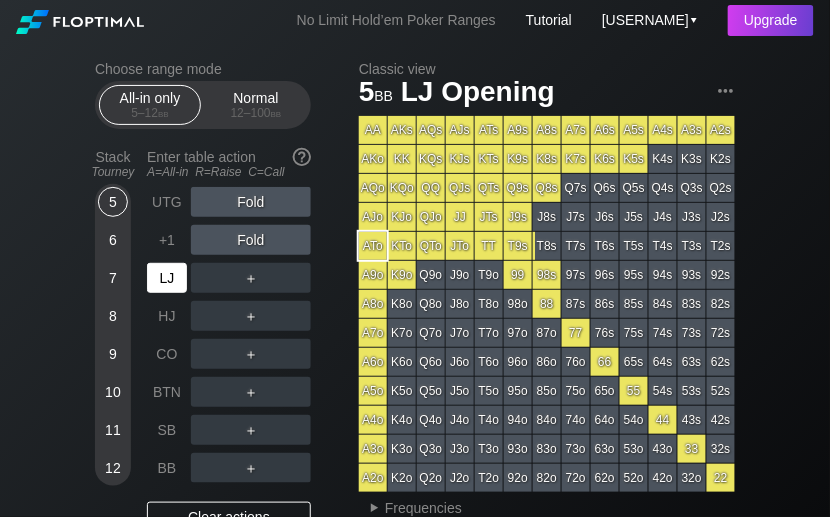 click on "LJ" at bounding box center [167, 278] 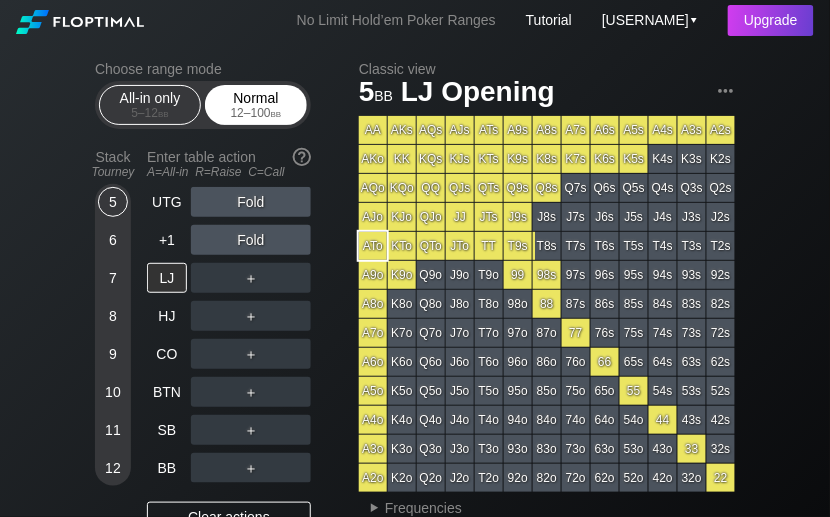 click on "Normal [NUMBER] – [NUMBER] bb" at bounding box center [256, 105] 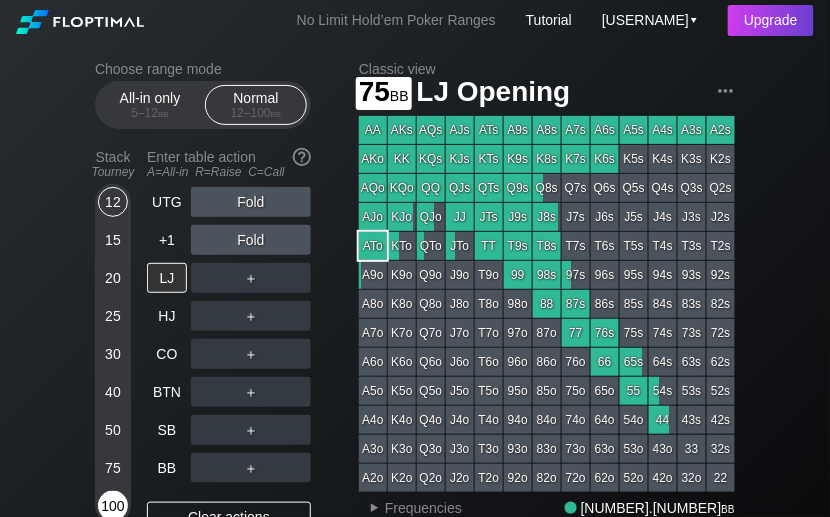 click on "100" at bounding box center [113, 506] 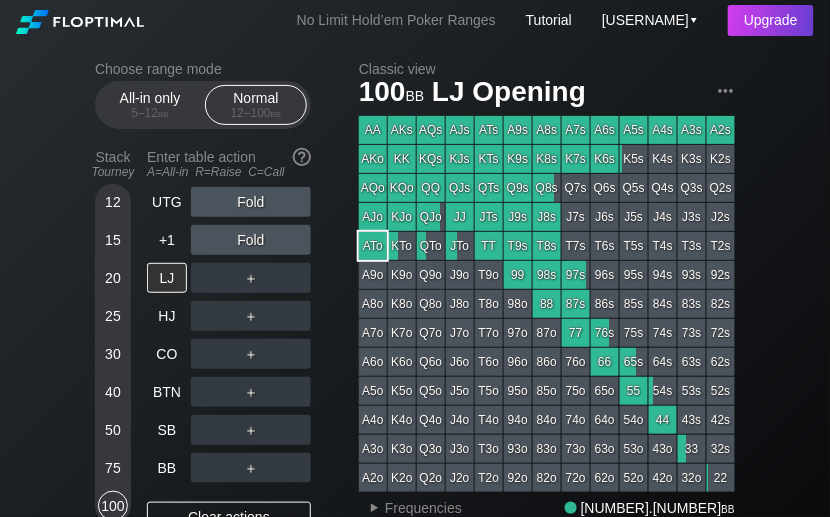 click on "20" at bounding box center (113, 278) 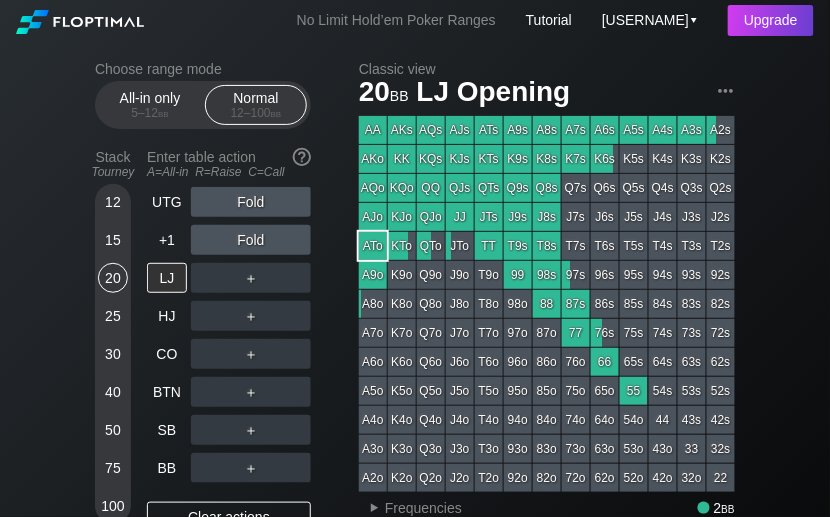 click on "50" at bounding box center [113, 430] 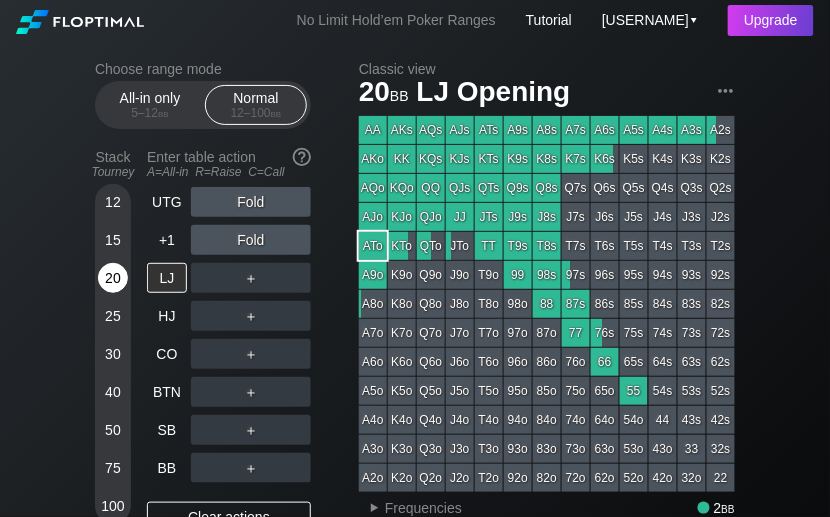 click on "20" at bounding box center (113, 278) 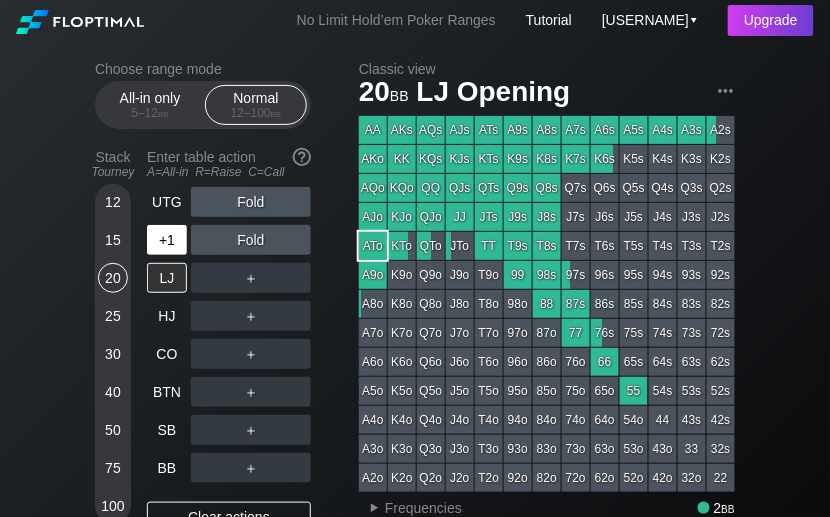 click on "+1" at bounding box center (167, 240) 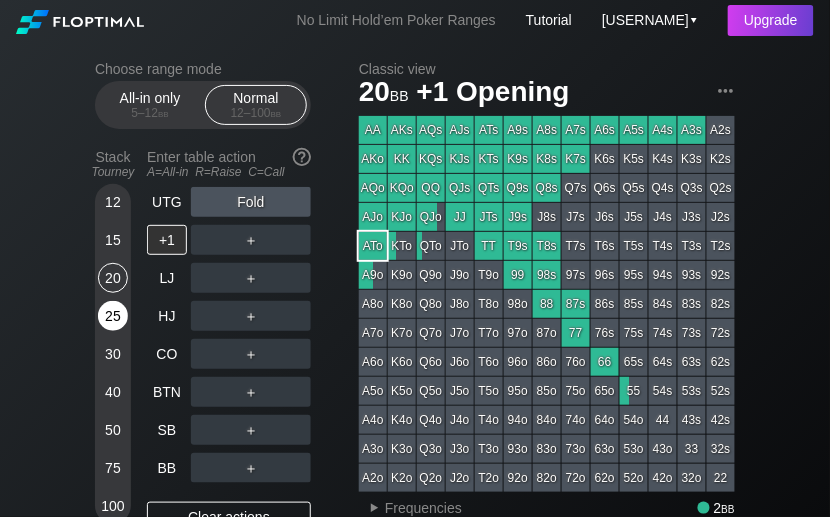 click on "25" at bounding box center (113, 316) 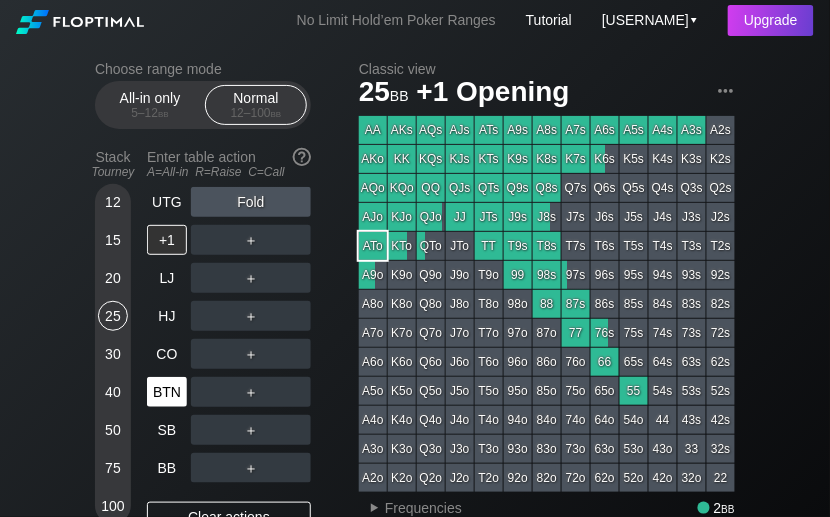 click on "BTN" at bounding box center (167, 392) 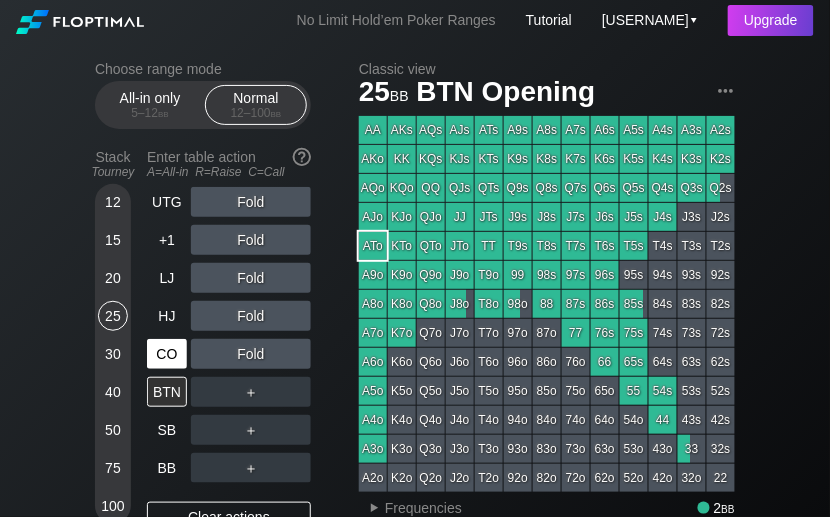 click on "CO" at bounding box center (167, 354) 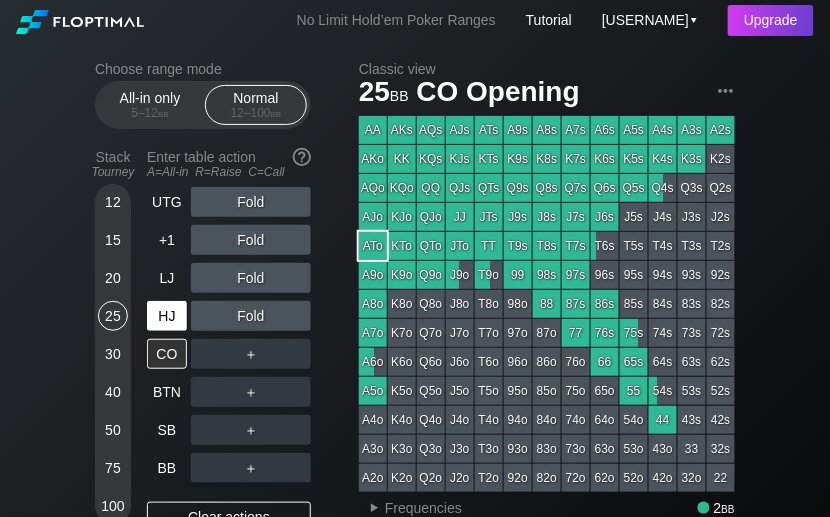 click on "HJ" at bounding box center [167, 316] 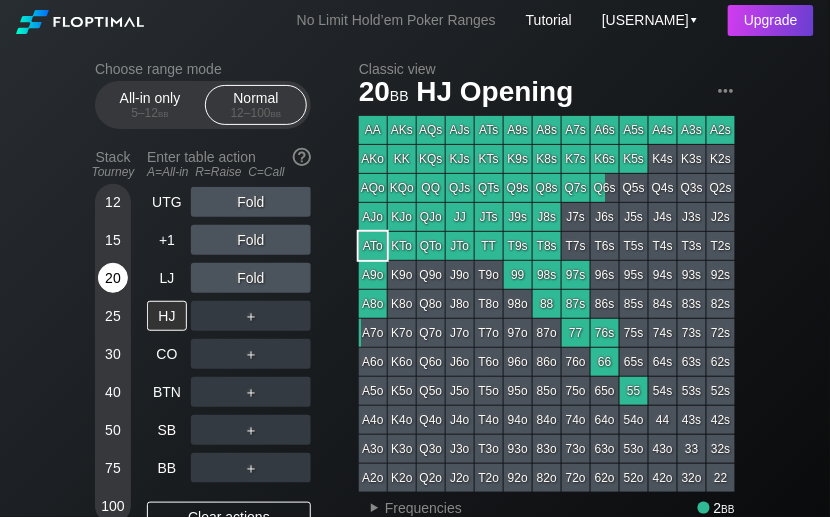 click on "20" at bounding box center (113, 278) 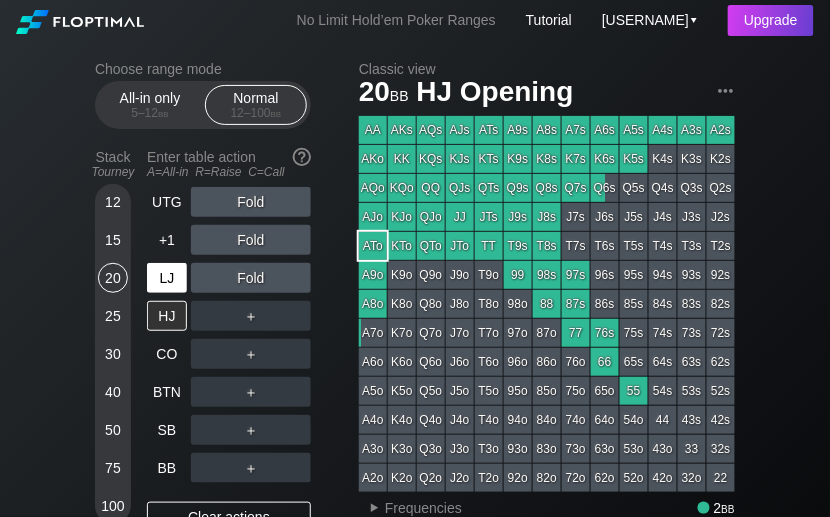 click on "LJ" at bounding box center [167, 278] 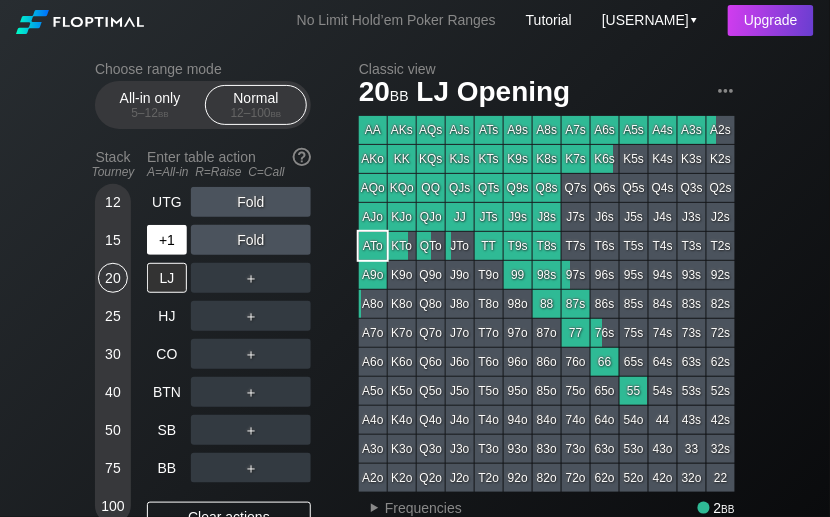 click on "+1" at bounding box center (167, 240) 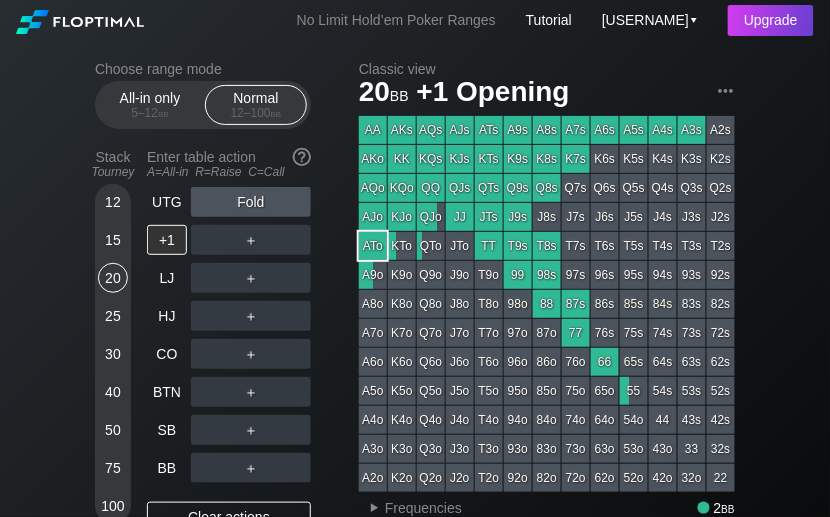 drag, startPoint x: 157, startPoint y: 469, endPoint x: 198, endPoint y: 470, distance: 41.01219 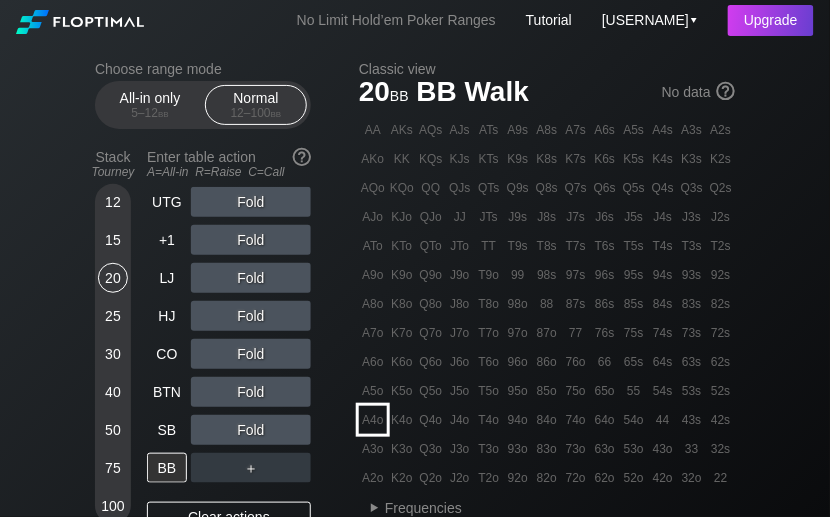 click on "A4o" at bounding box center (373, 420) 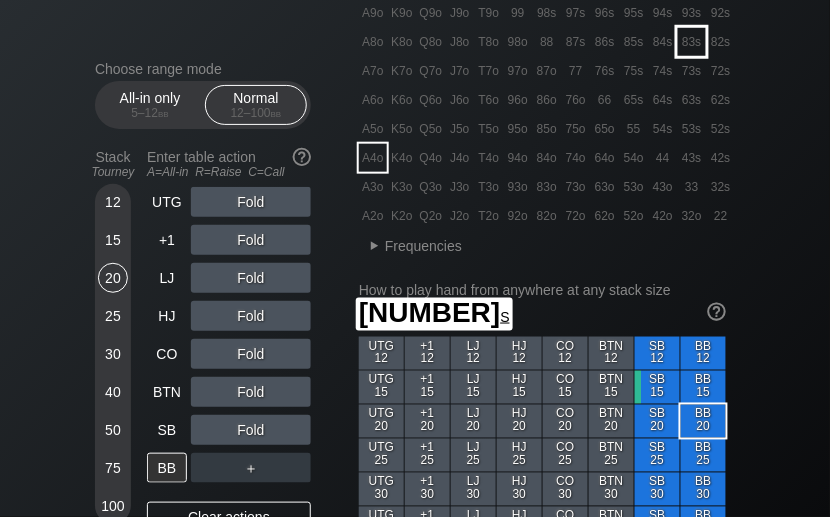 scroll, scrollTop: 400, scrollLeft: 0, axis: vertical 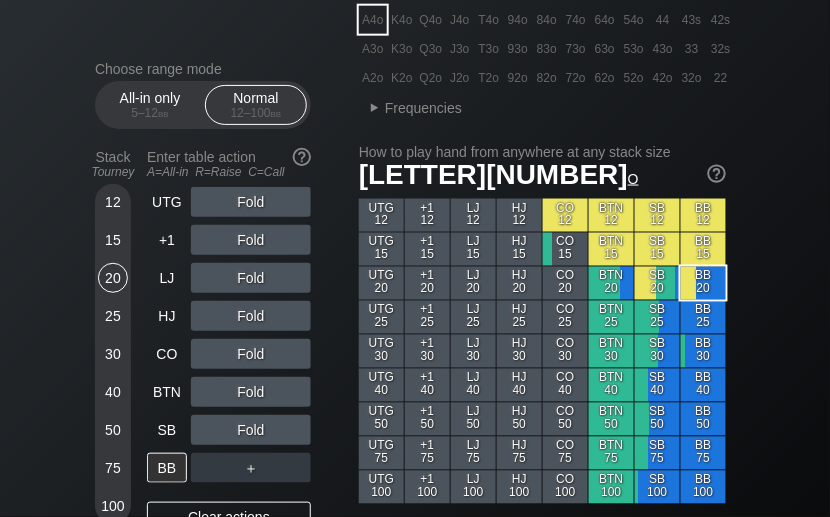 drag, startPoint x: 178, startPoint y: 422, endPoint x: 192, endPoint y: 426, distance: 14.56022 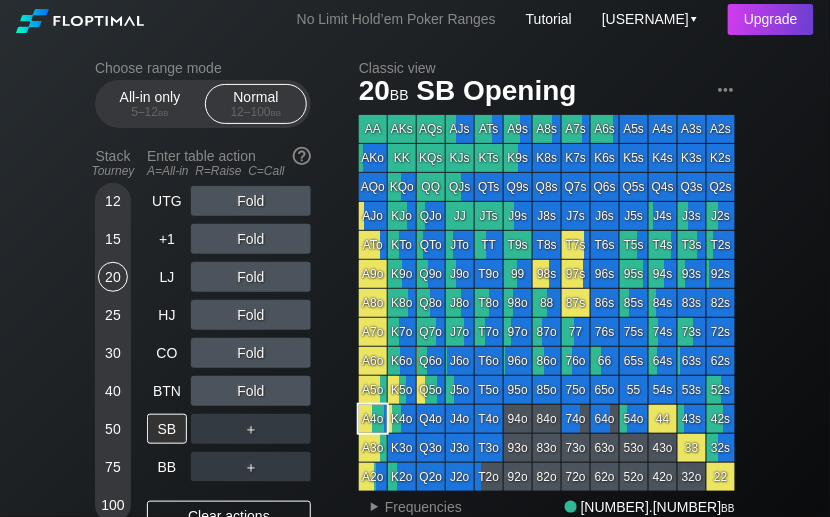 scroll, scrollTop: 0, scrollLeft: 0, axis: both 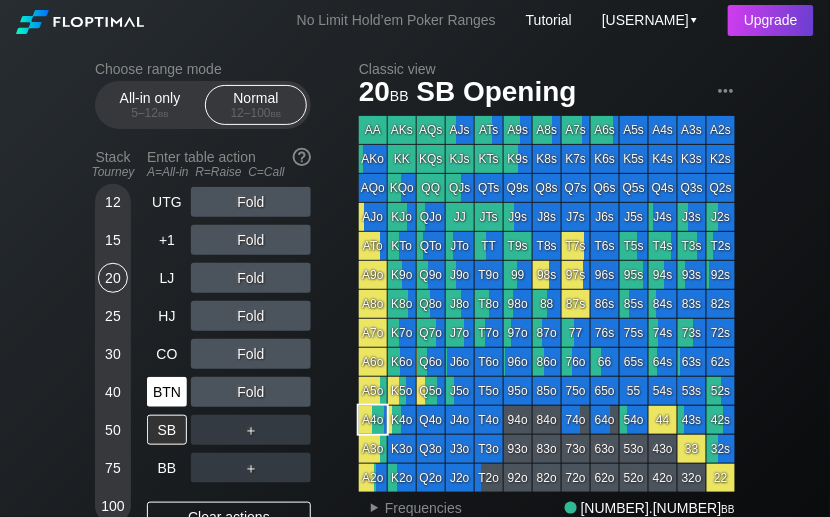 click on "BTN" at bounding box center (167, 392) 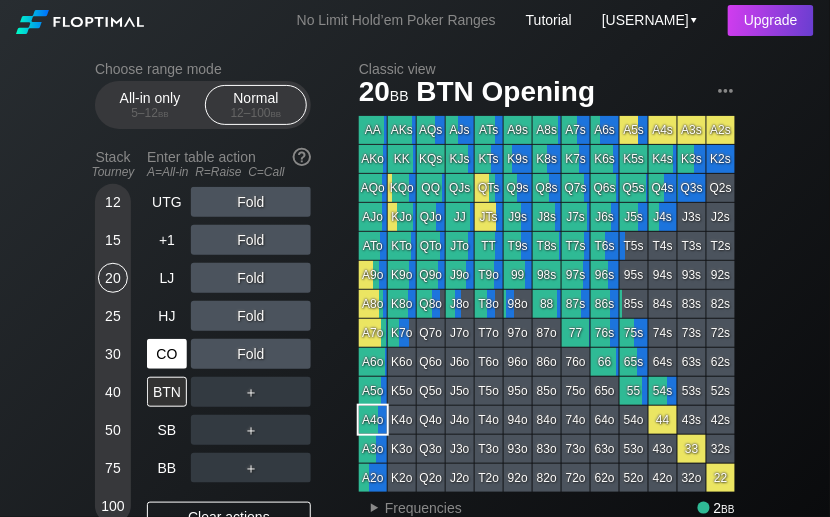 click on "CO" at bounding box center [167, 354] 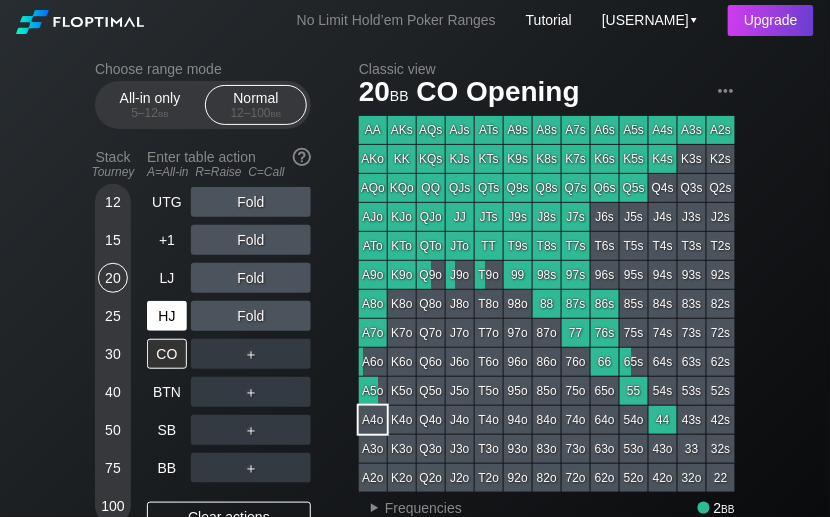 click on "Fold" at bounding box center [251, 316] 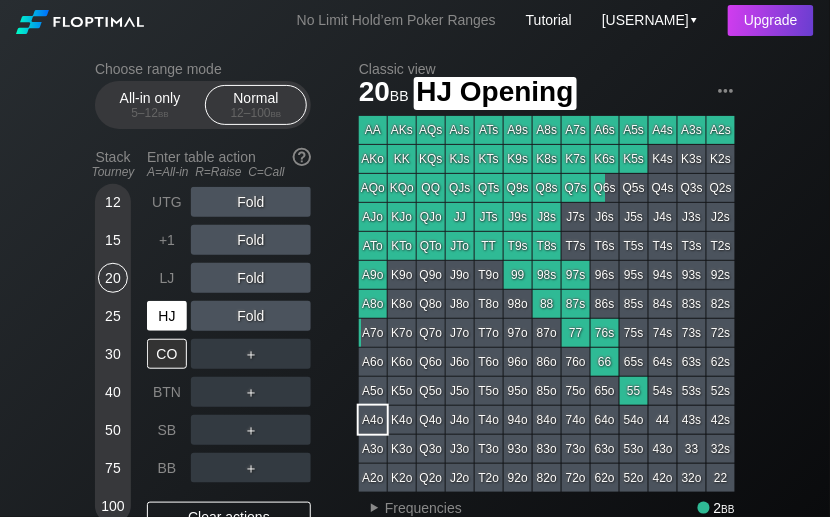click on "HJ" at bounding box center (167, 316) 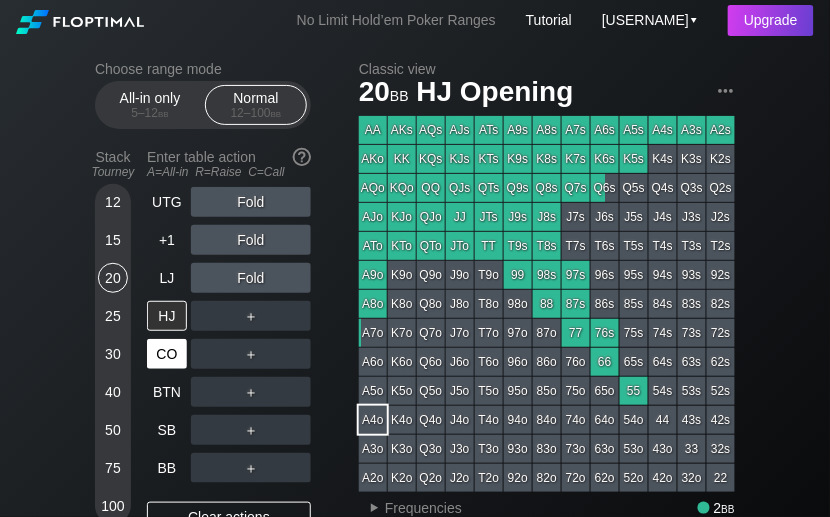 click on "CO" at bounding box center (167, 354) 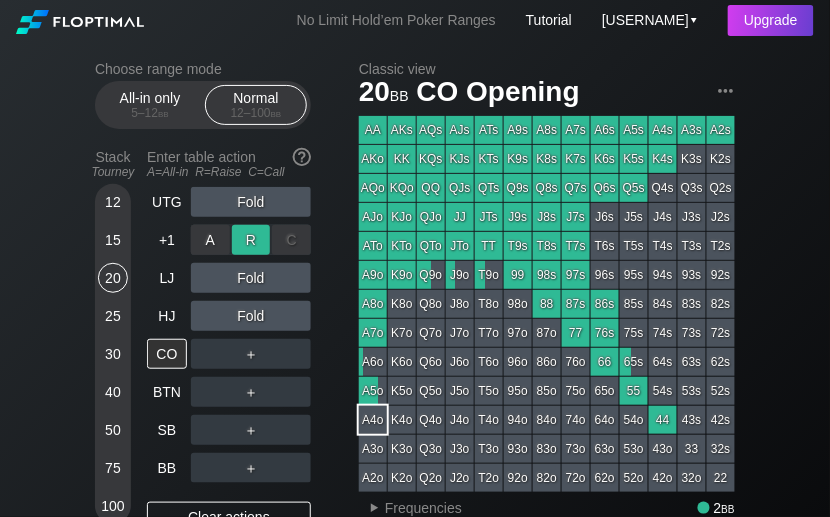 click on "R ✕" at bounding box center (251, 240) 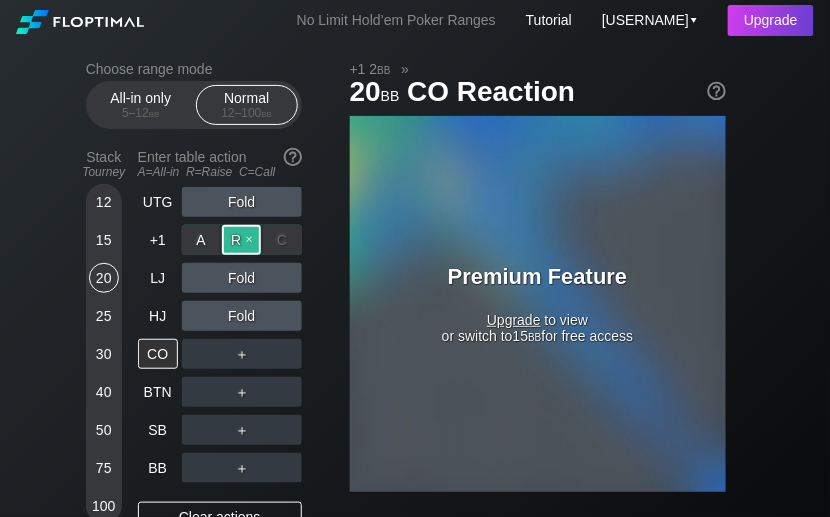 click on "R ✕" at bounding box center (241, 240) 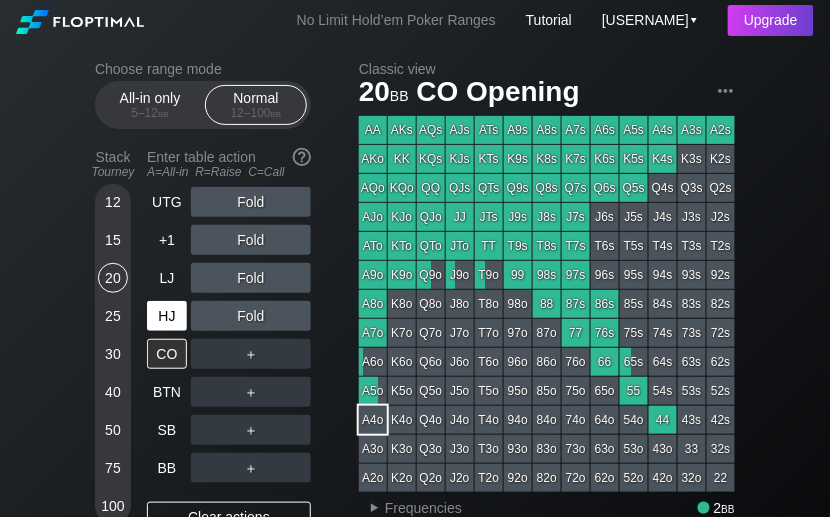 click on "HJ" at bounding box center (167, 316) 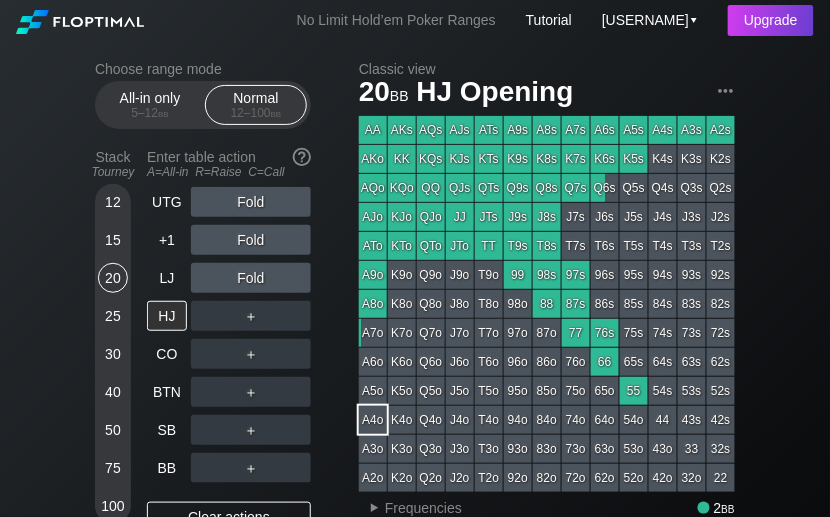click on "15" at bounding box center [113, 240] 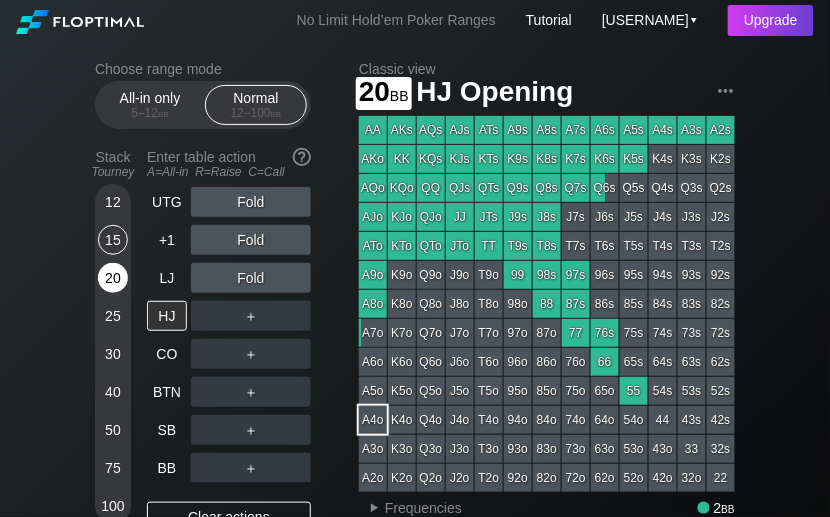 click on "20" at bounding box center [113, 278] 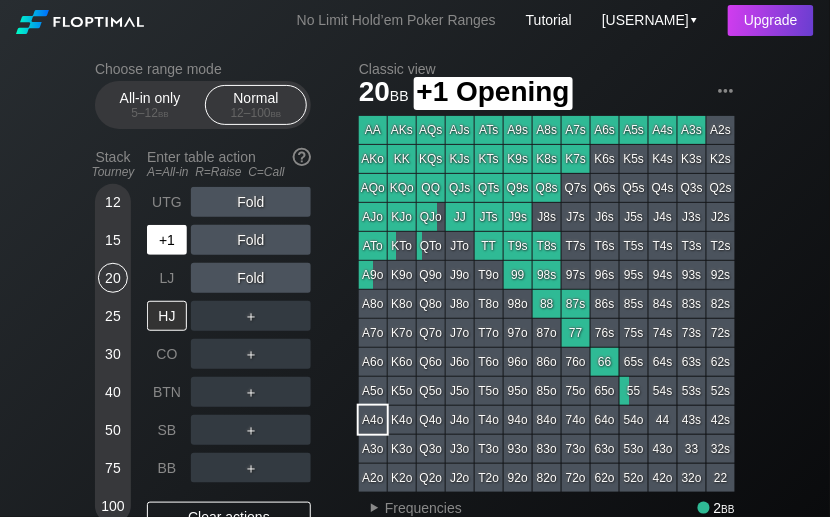 click on "+1" at bounding box center (167, 240) 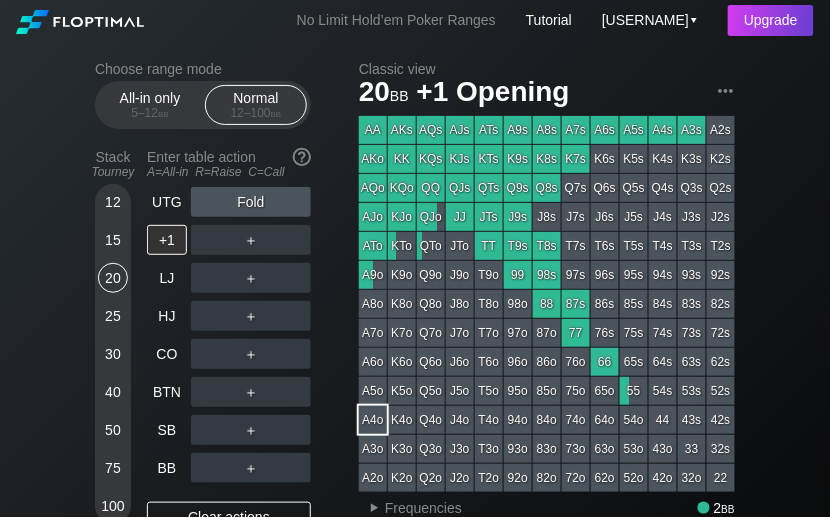 drag, startPoint x: 164, startPoint y: 198, endPoint x: 229, endPoint y: 198, distance: 65 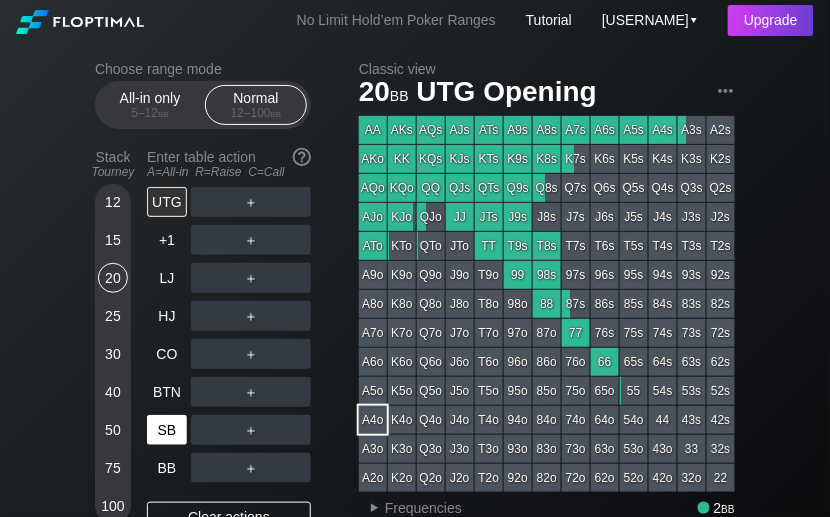 click on "SB" at bounding box center [167, 430] 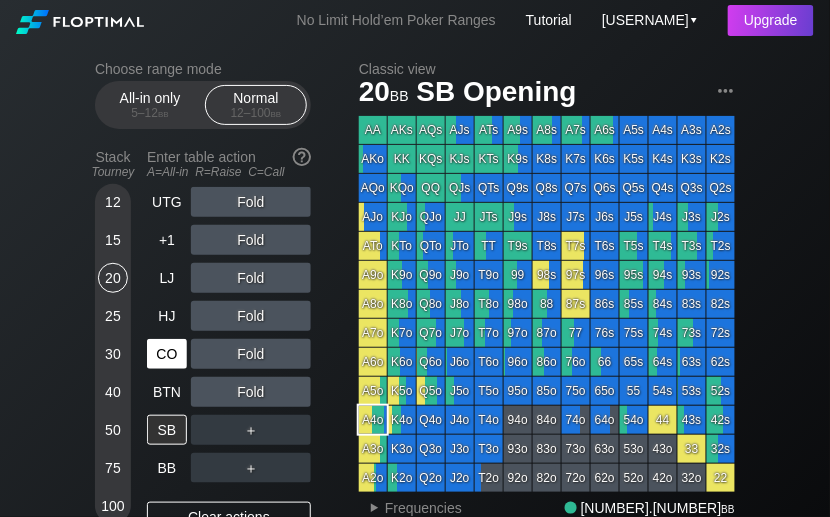 click on "CO" at bounding box center [167, 354] 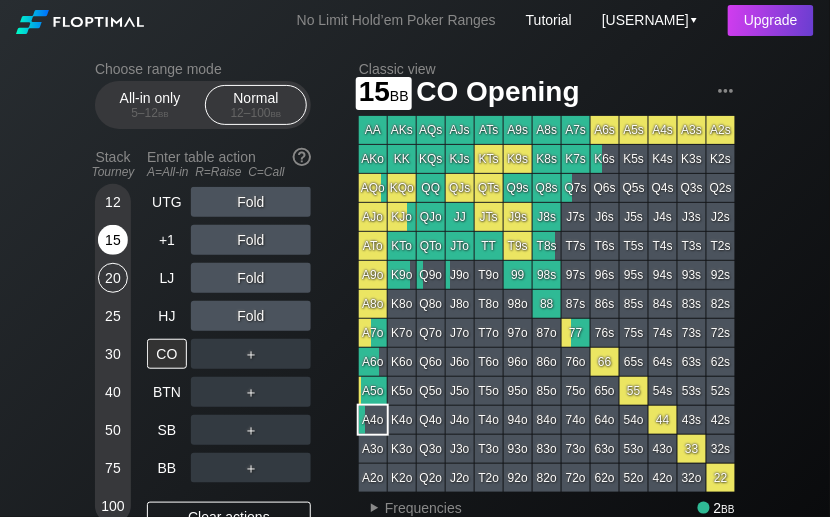click on "15" at bounding box center [113, 240] 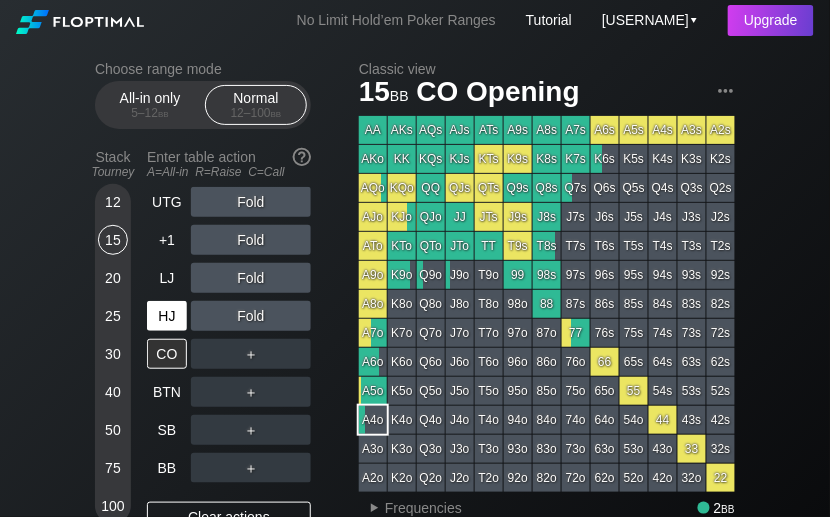 click on "HJ" at bounding box center [167, 316] 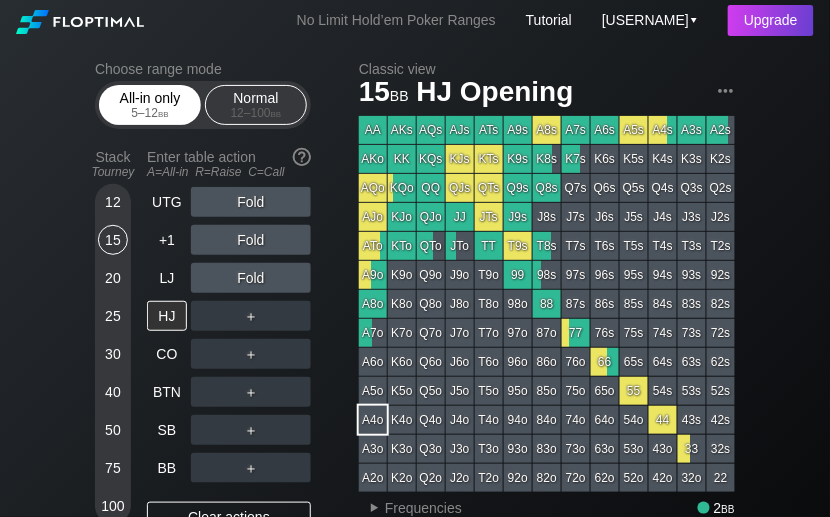 click on "[NUMBER] – [NUMBER] bb" at bounding box center [150, 113] 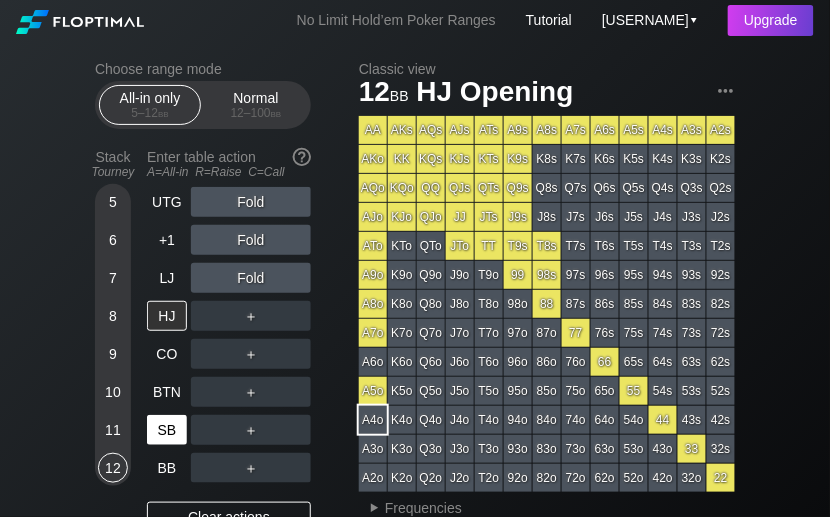 click on "SB" at bounding box center [167, 430] 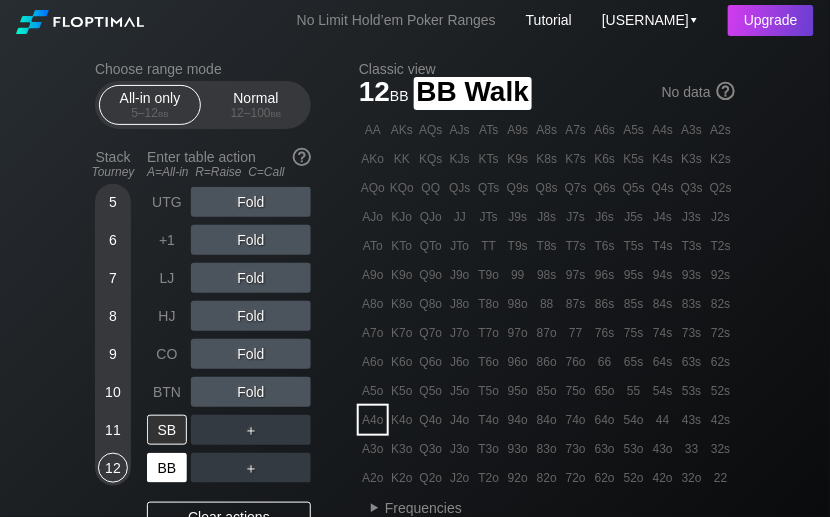 click on "BB" at bounding box center [167, 468] 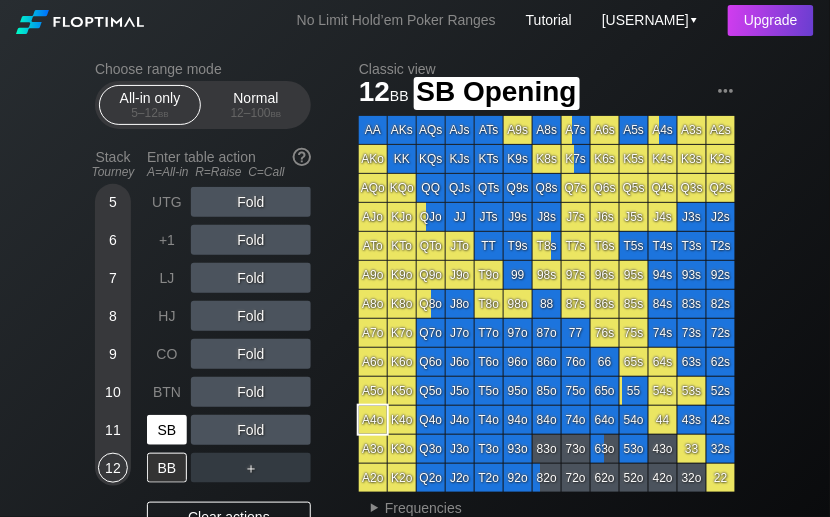 click on "SB" at bounding box center (167, 430) 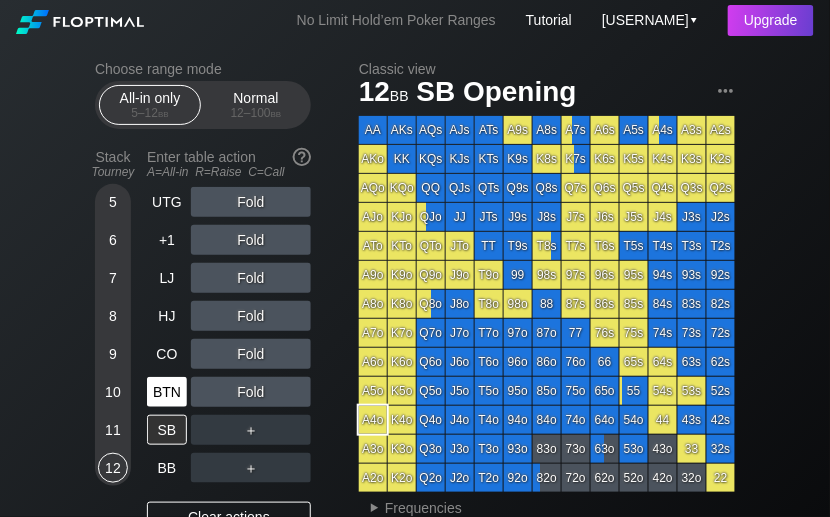 click on "BTN" at bounding box center (167, 392) 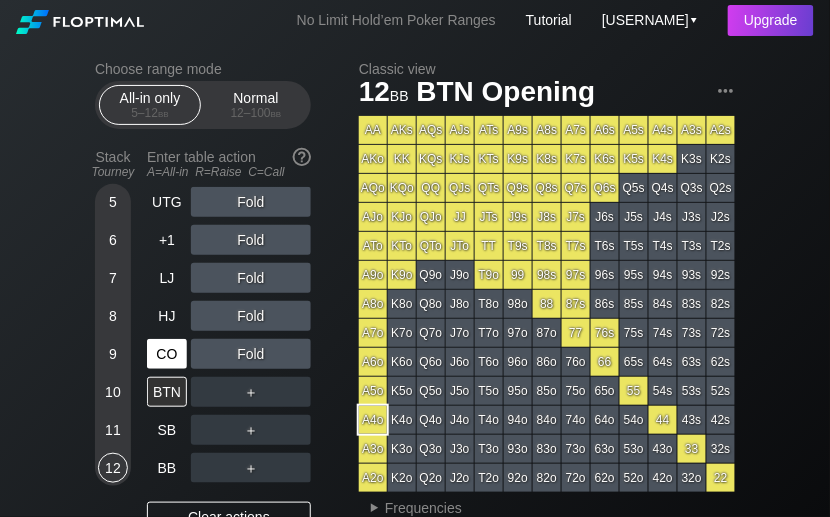 drag, startPoint x: 178, startPoint y: 362, endPoint x: 189, endPoint y: 360, distance: 11.18034 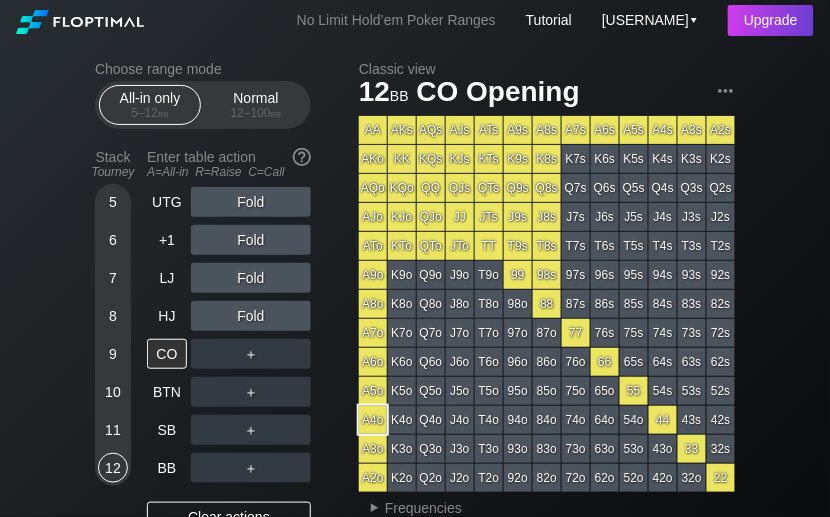 click on "Fold" at bounding box center [251, 202] 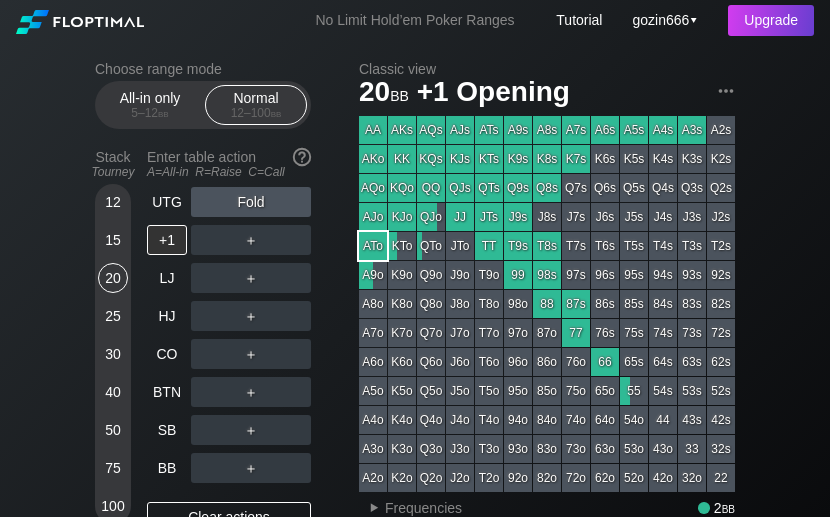 scroll, scrollTop: 0, scrollLeft: 0, axis: both 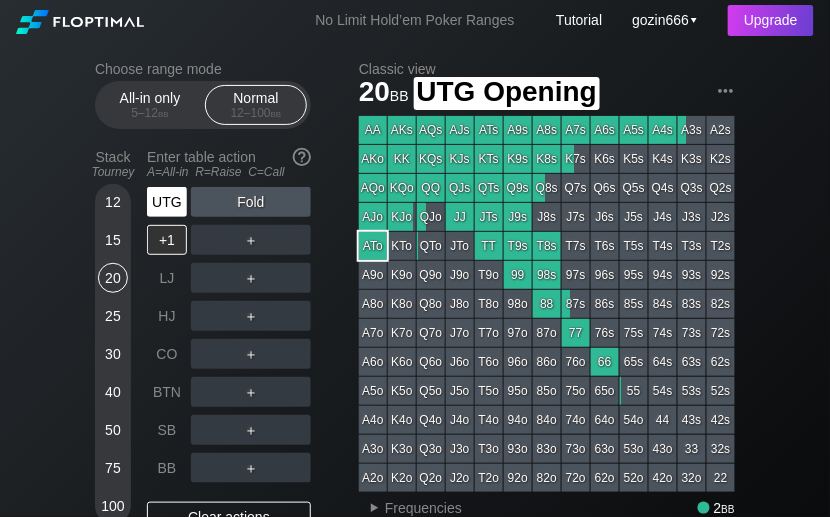 click on "UTG" at bounding box center [167, 202] 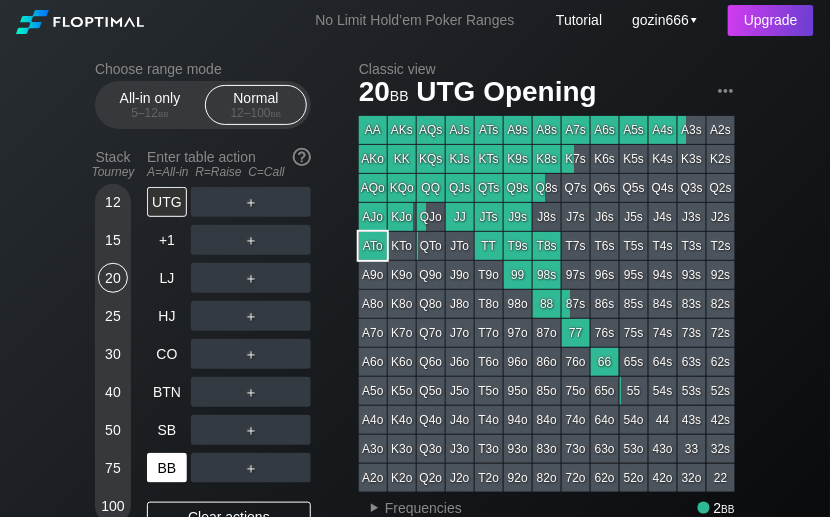 click on "BB" at bounding box center (167, 468) 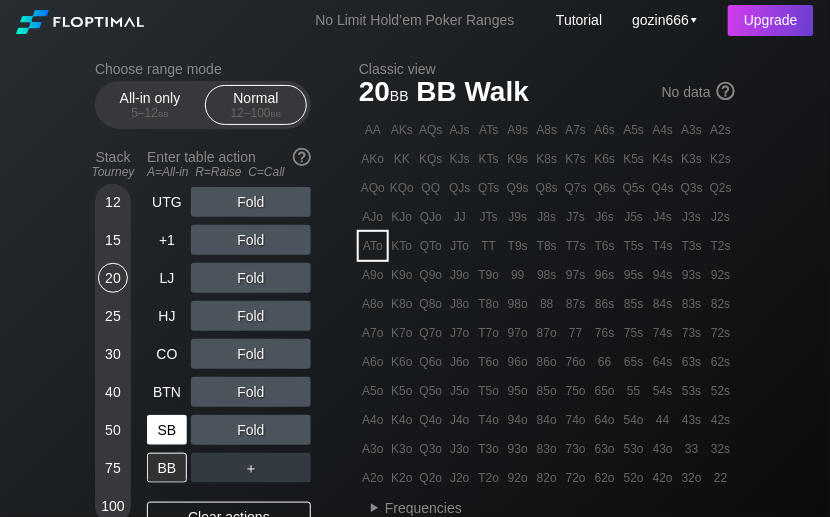 click on "SB" at bounding box center [167, 430] 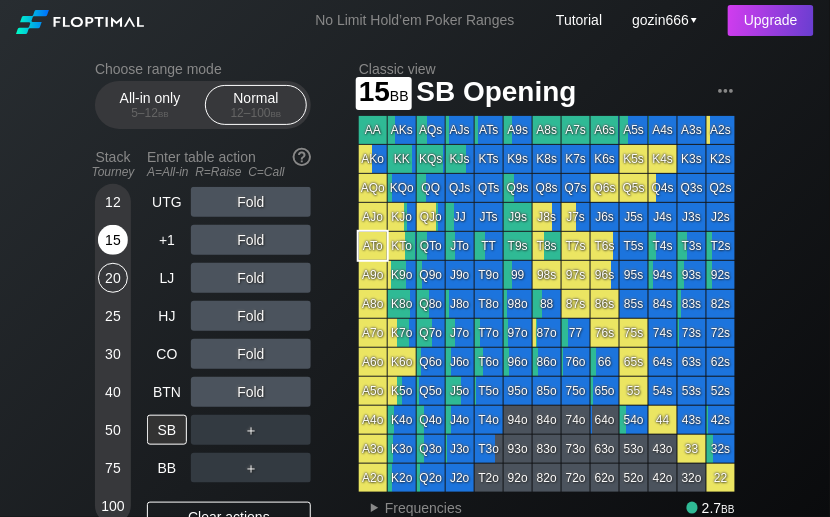 click on "15" at bounding box center [113, 240] 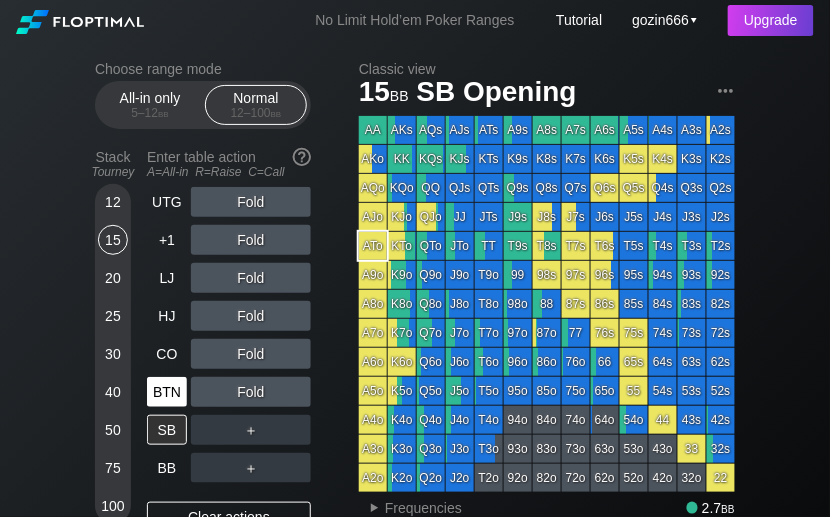click on "BTN" at bounding box center (167, 392) 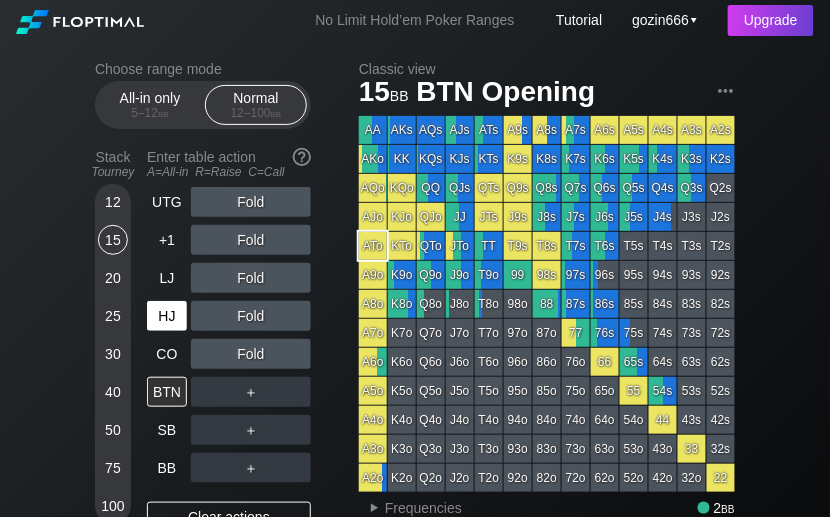 click on "HJ" at bounding box center (167, 316) 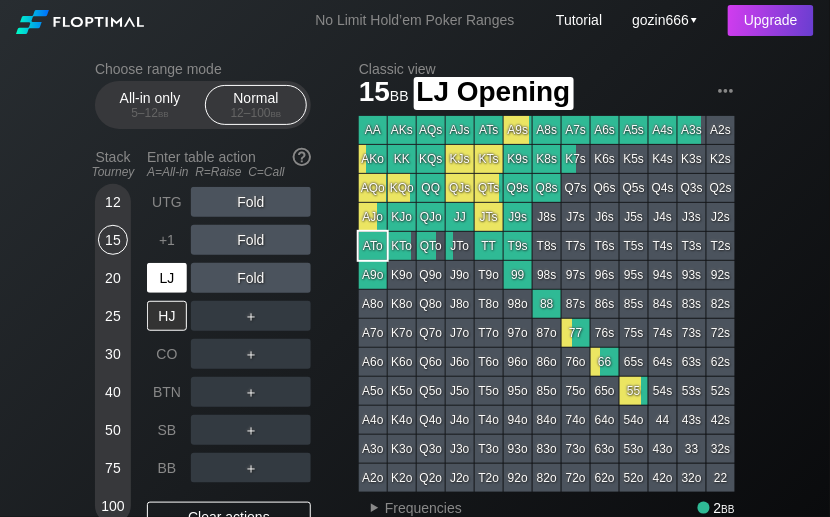 click on "LJ" at bounding box center [167, 278] 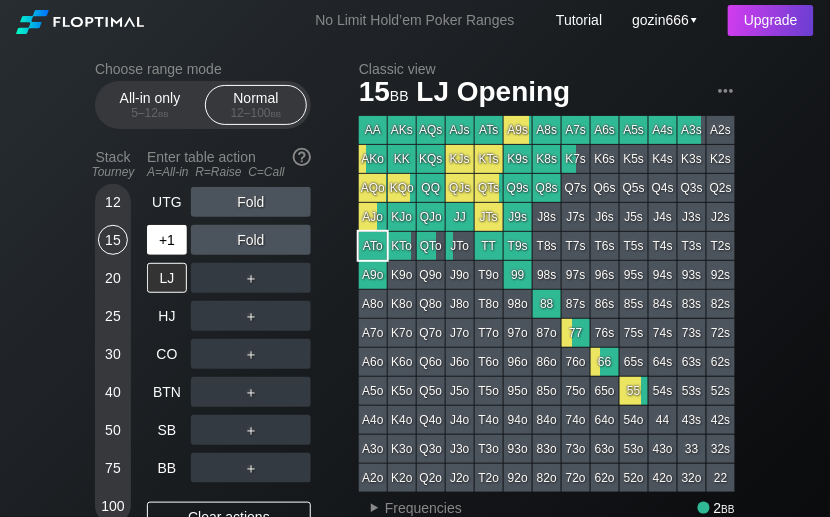 click on "+1" at bounding box center (167, 240) 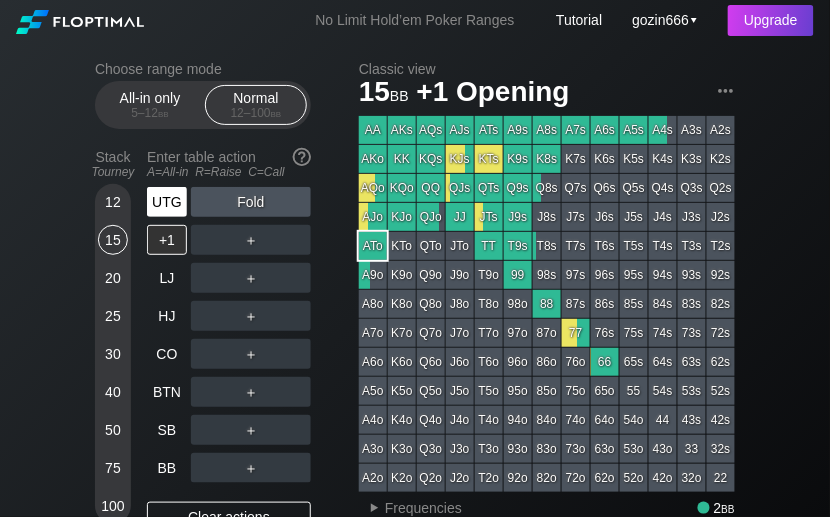 click on "UTG" at bounding box center (169, 202) 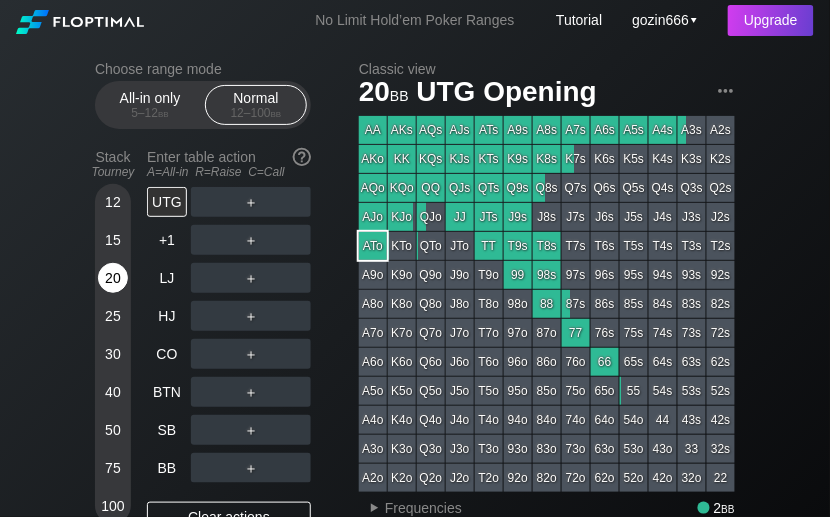 click on "20" at bounding box center (113, 278) 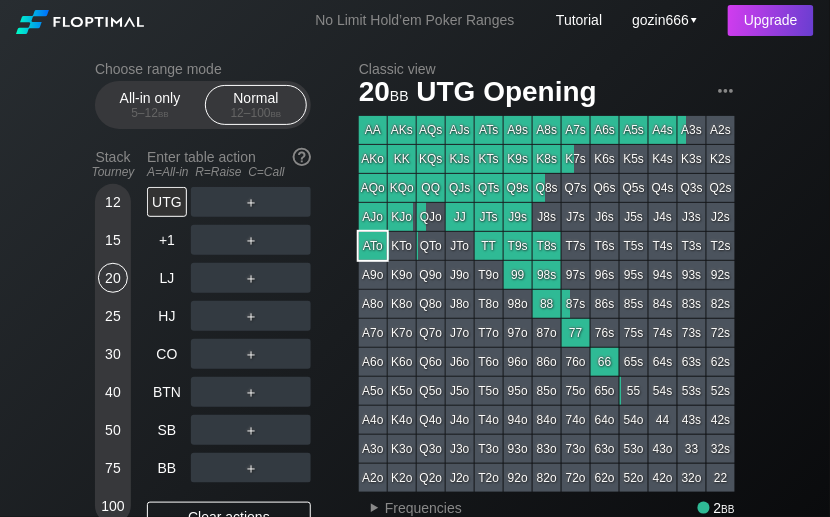 click on "15" at bounding box center (113, 240) 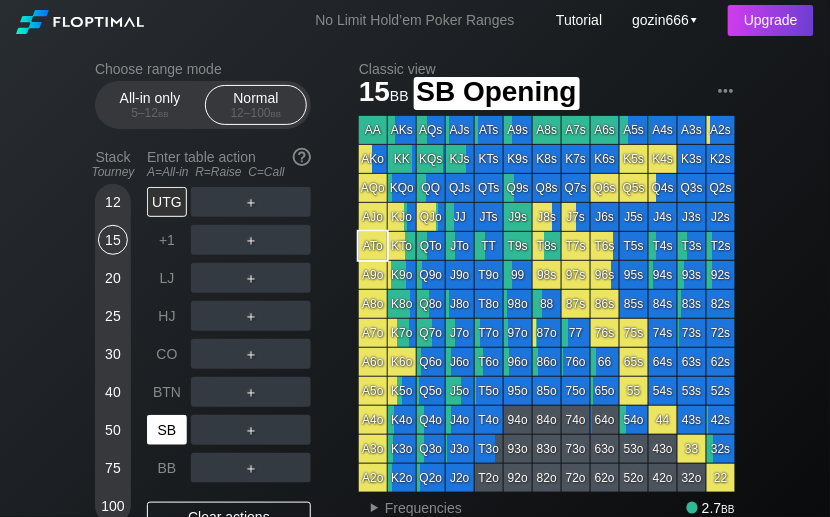 click on "SB" at bounding box center [167, 430] 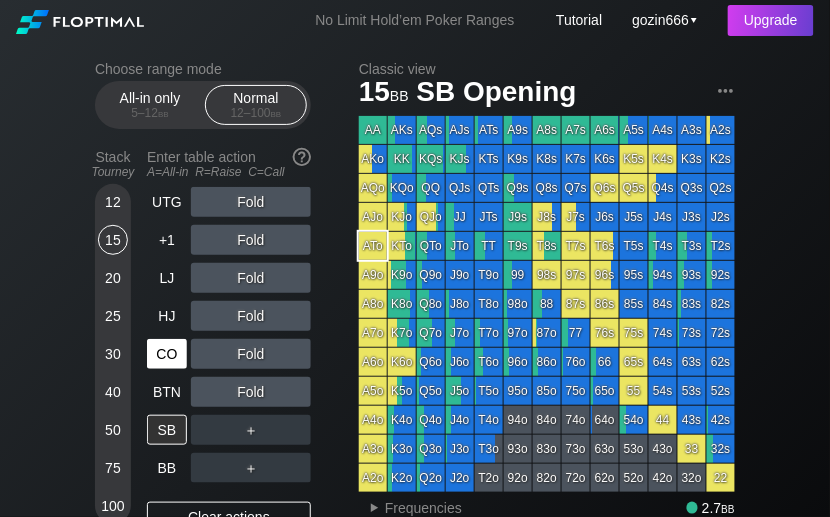 click on "CO" at bounding box center (167, 354) 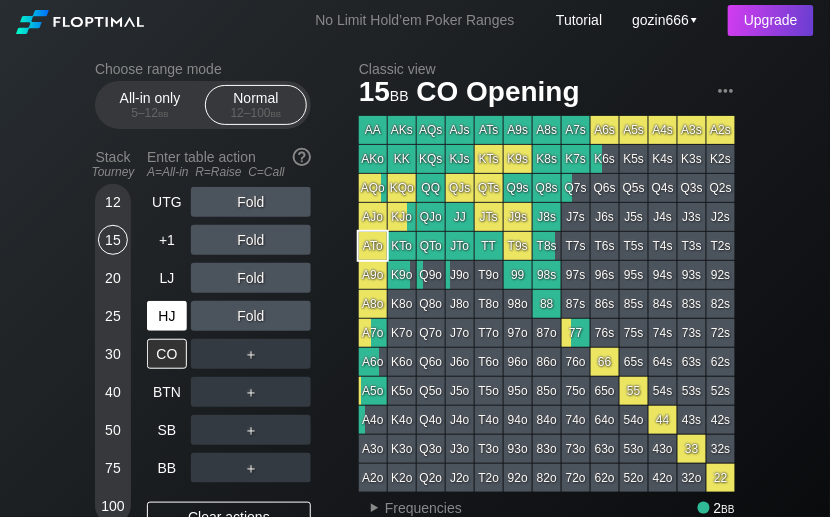 click on "HJ" at bounding box center [167, 316] 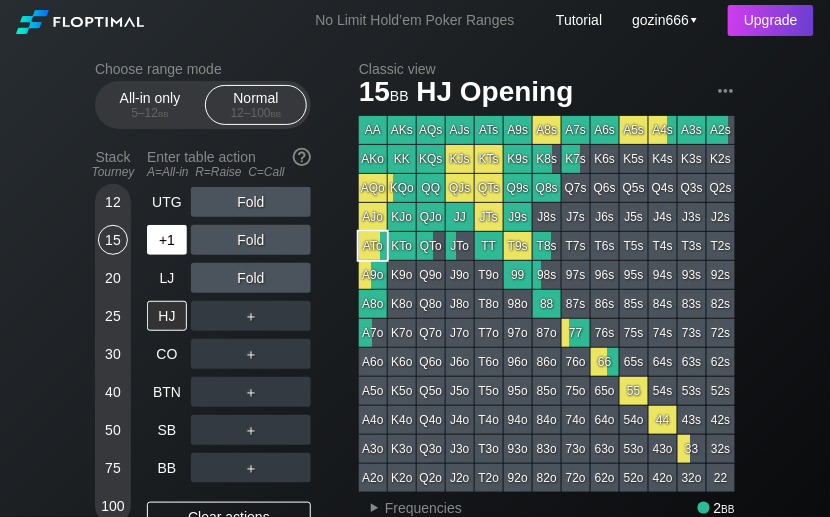 drag, startPoint x: 161, startPoint y: 241, endPoint x: 177, endPoint y: 240, distance: 16.03122 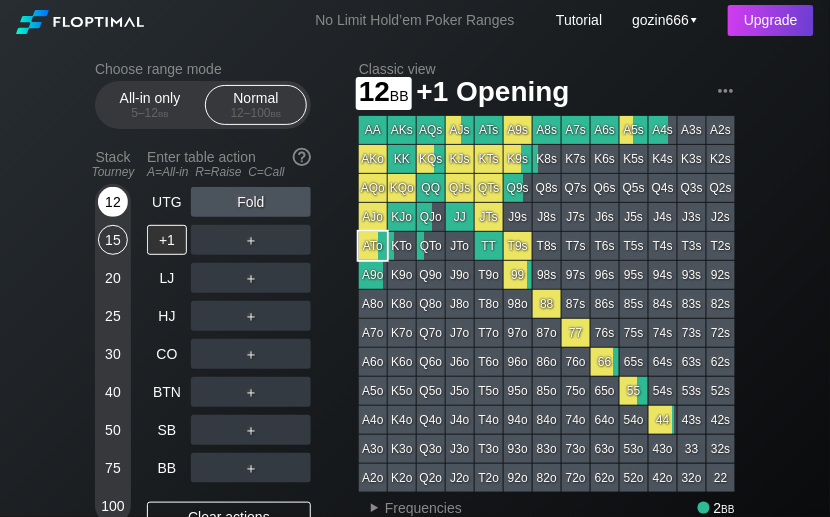 click on "12" at bounding box center [113, 202] 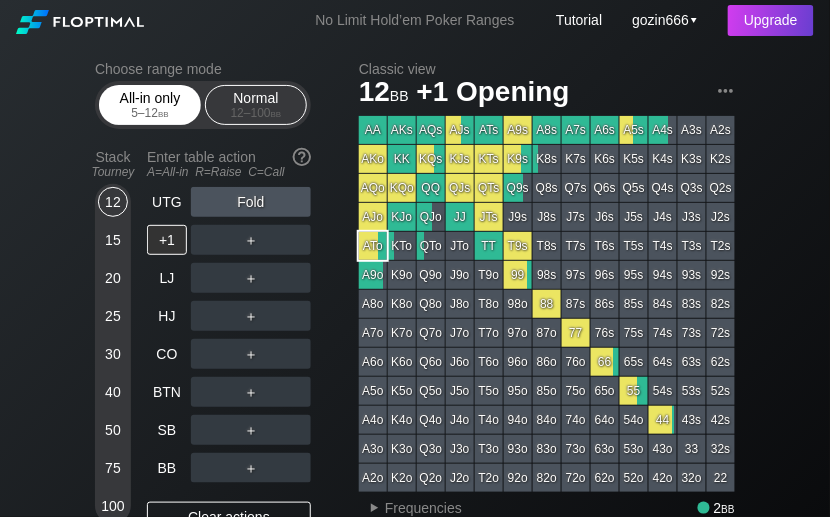click on "All-in only [NUMBER] – [NUMBER] bb" at bounding box center (150, 105) 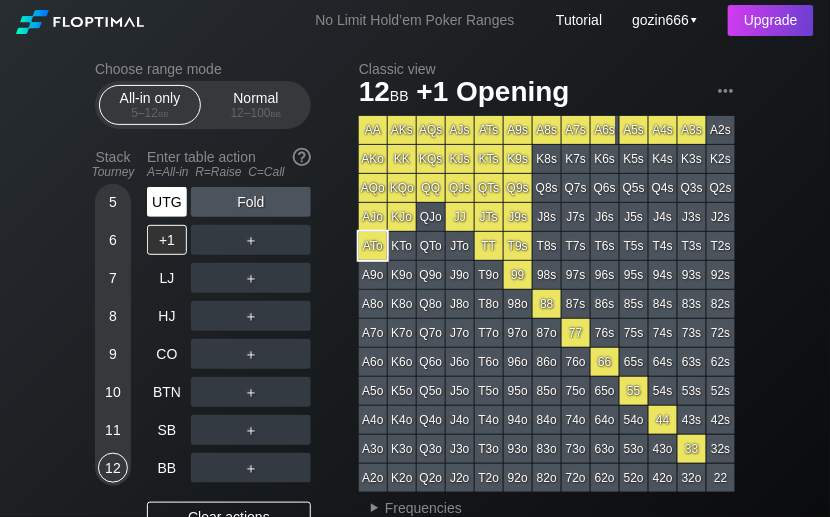 click on "UTG" at bounding box center (167, 202) 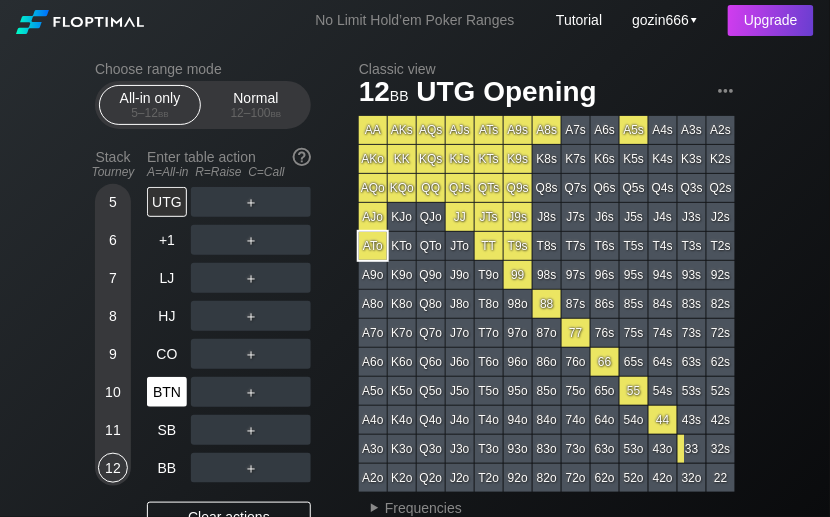 click on "SB" at bounding box center [169, 430] 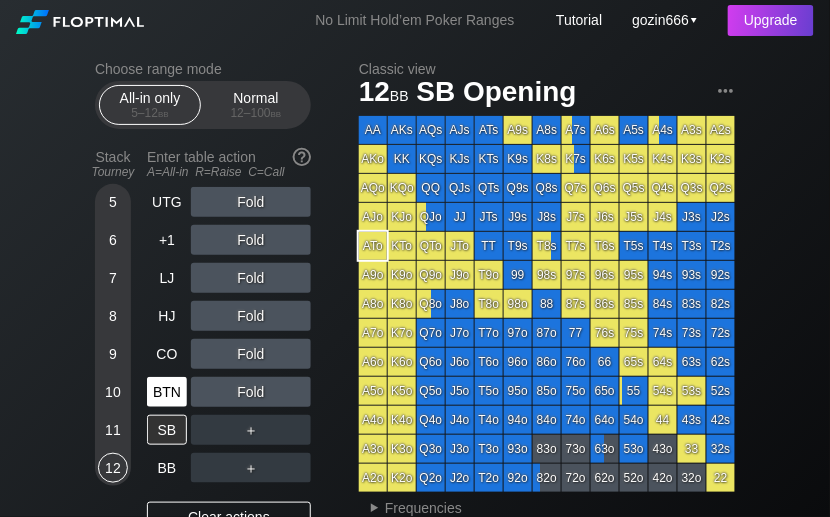click on "BTN" at bounding box center (167, 392) 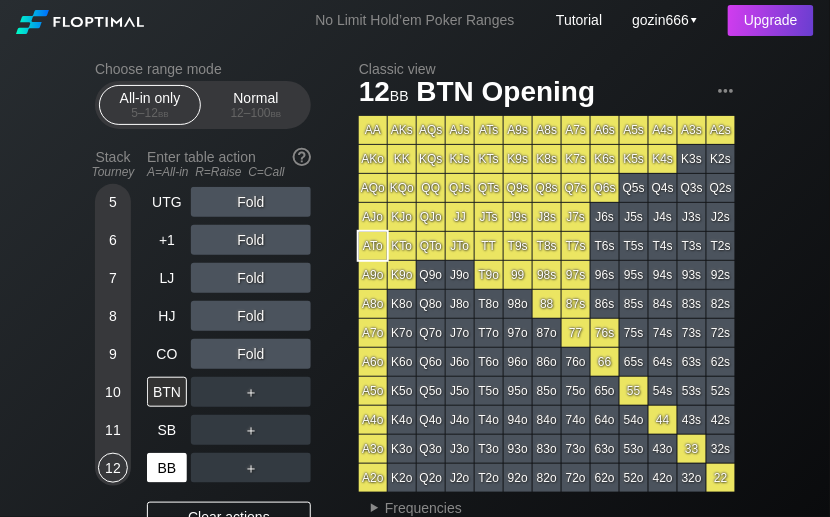 click on "BB" at bounding box center (167, 468) 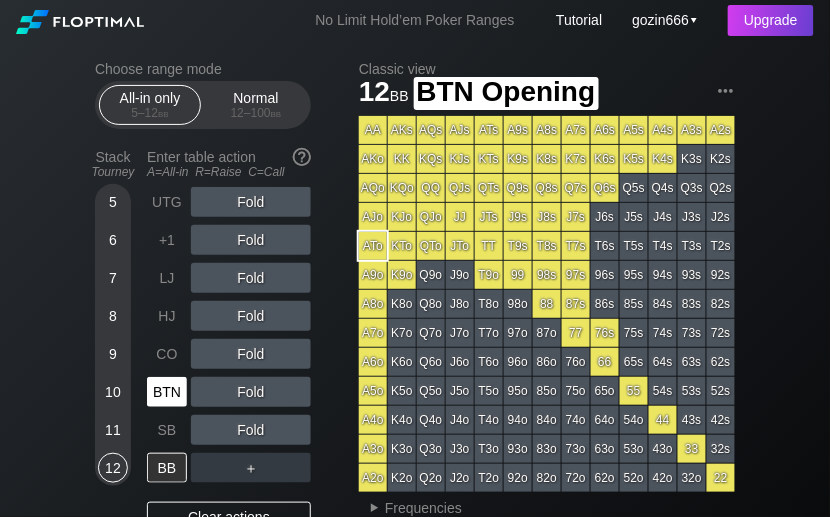 click on "BTN" at bounding box center (167, 392) 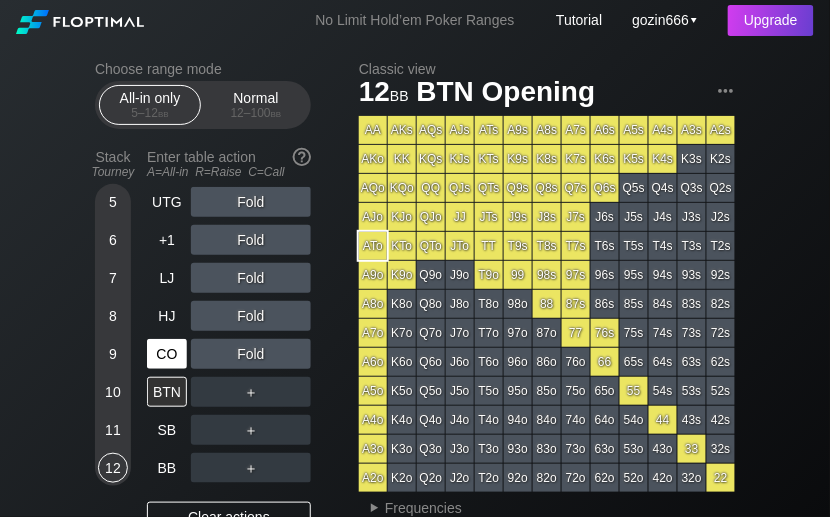 click on "CO" at bounding box center (167, 354) 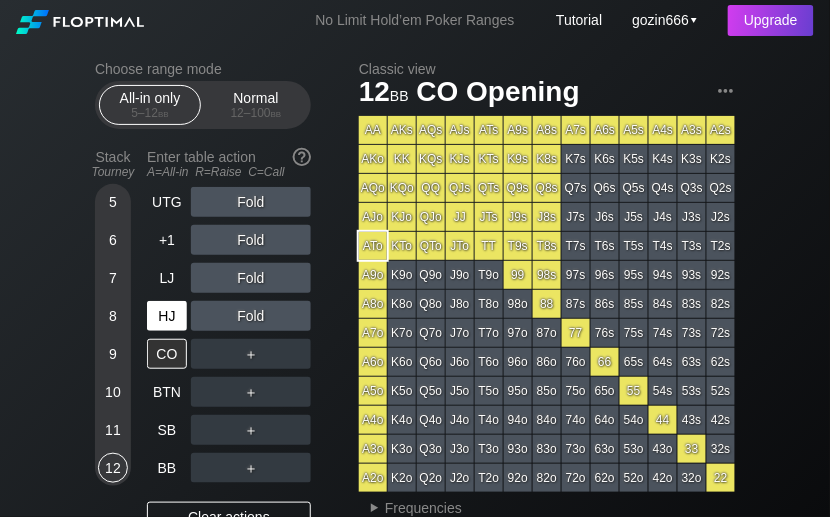 click on "HJ" at bounding box center (169, 316) 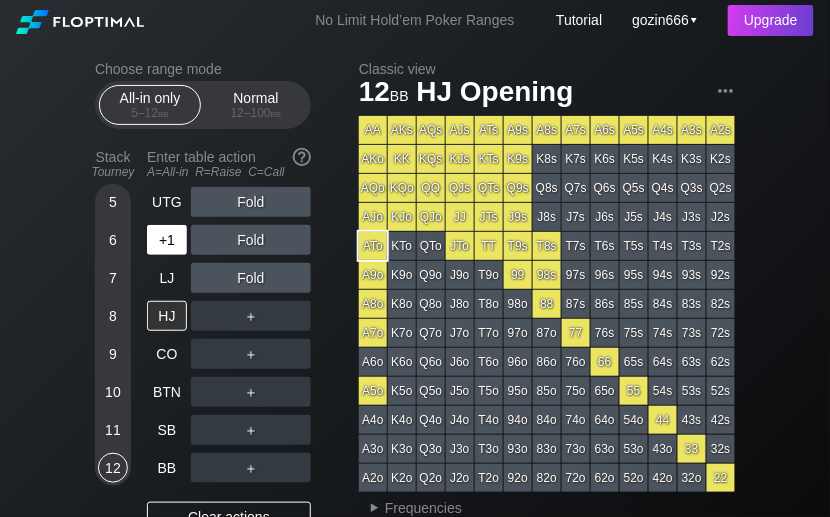 click on "+1" at bounding box center [167, 240] 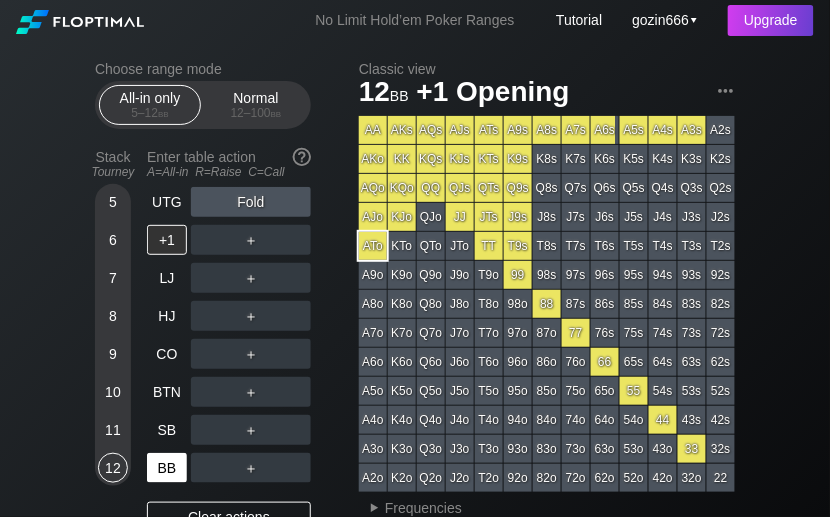 click on "BB" at bounding box center [167, 468] 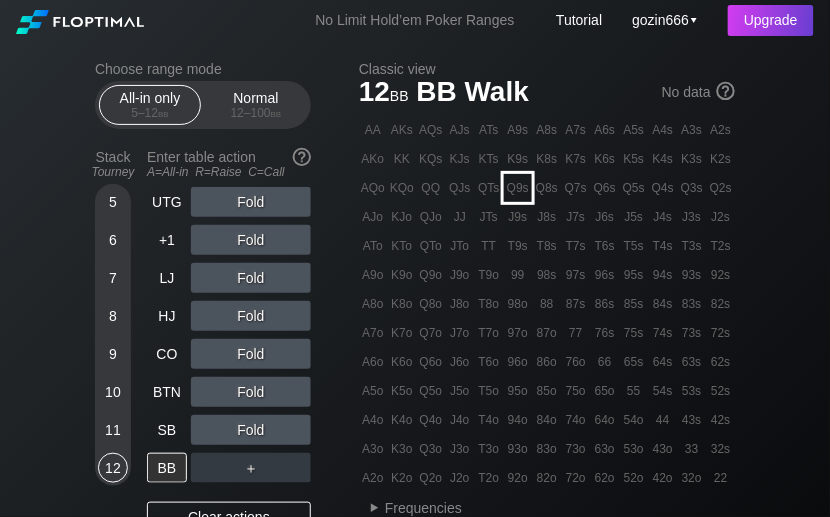 click on "Q9s" at bounding box center [518, 188] 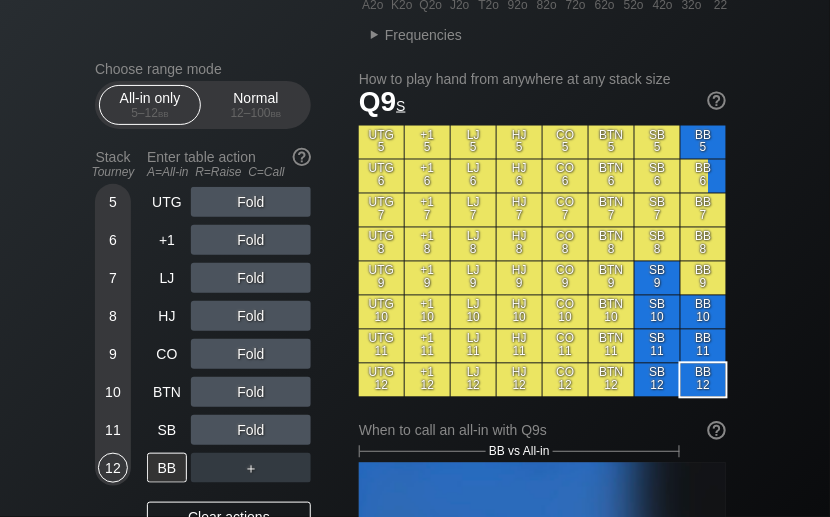 scroll, scrollTop: 533, scrollLeft: 0, axis: vertical 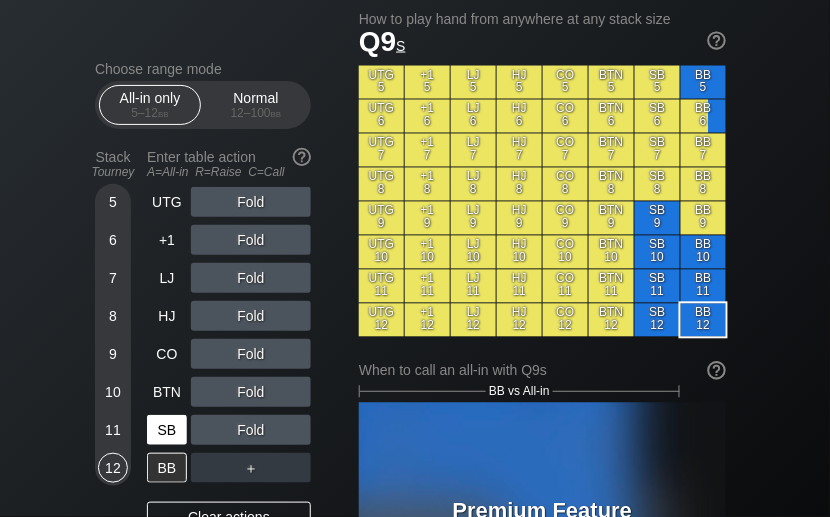 click on "SB" at bounding box center (167, 430) 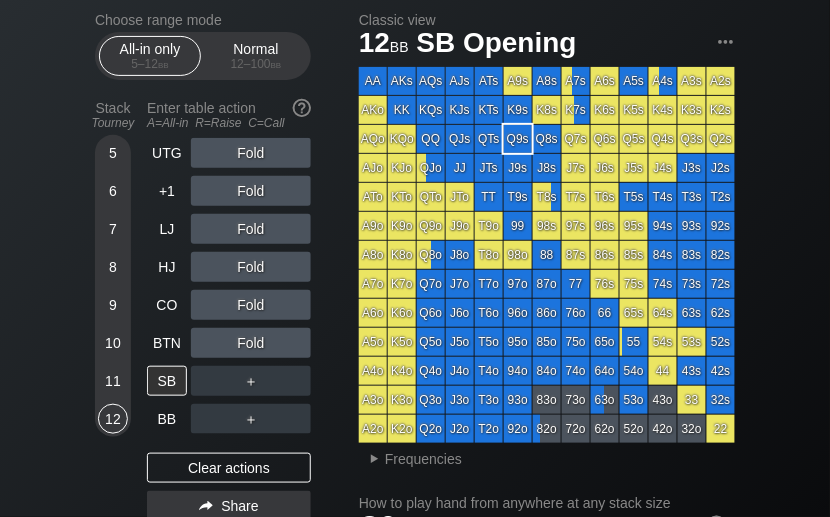 scroll, scrollTop: 0, scrollLeft: 0, axis: both 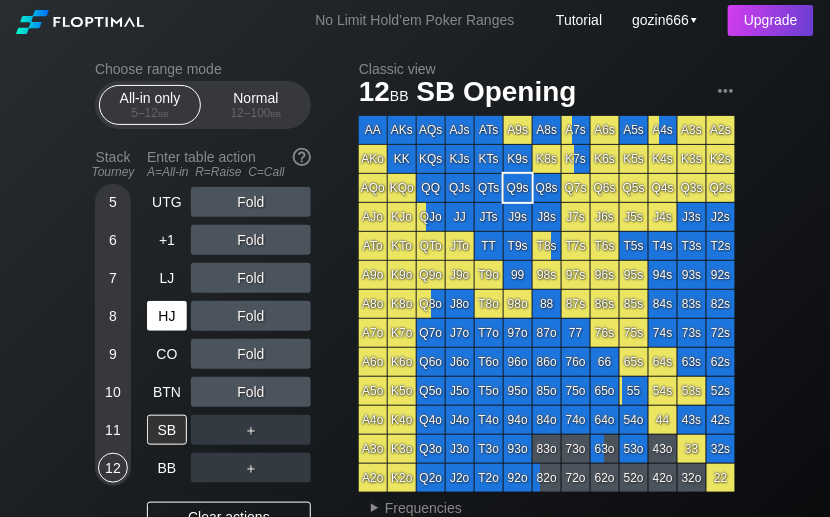 click on "HJ" at bounding box center (167, 316) 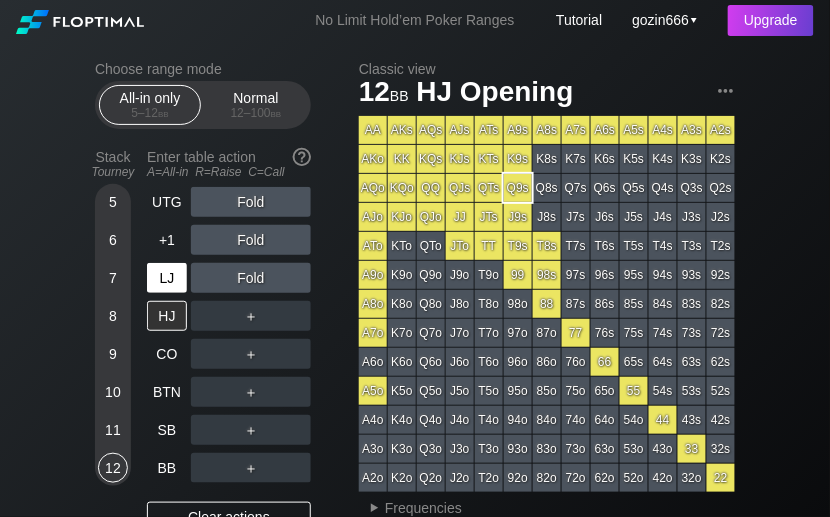 click on "LJ" at bounding box center [167, 278] 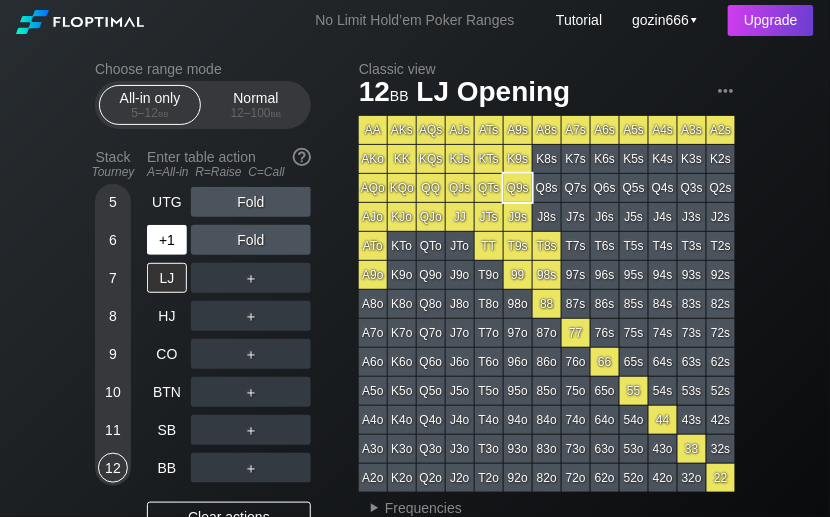 click on "+1" at bounding box center [167, 240] 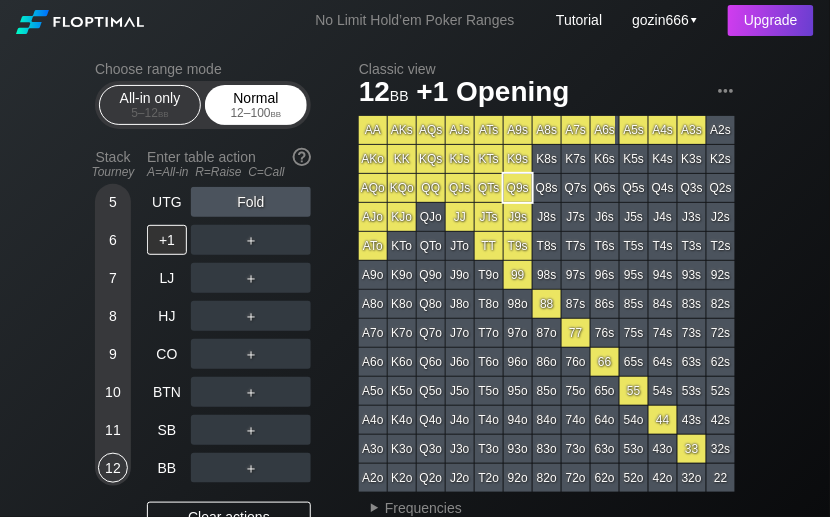 click on "Normal [NUMBER] – [NUMBER] bb" at bounding box center (256, 105) 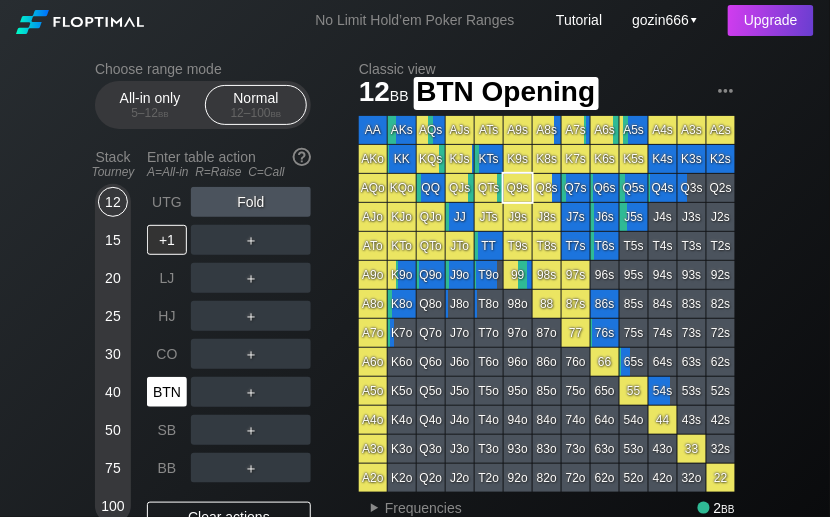 click on "BTN" at bounding box center [167, 392] 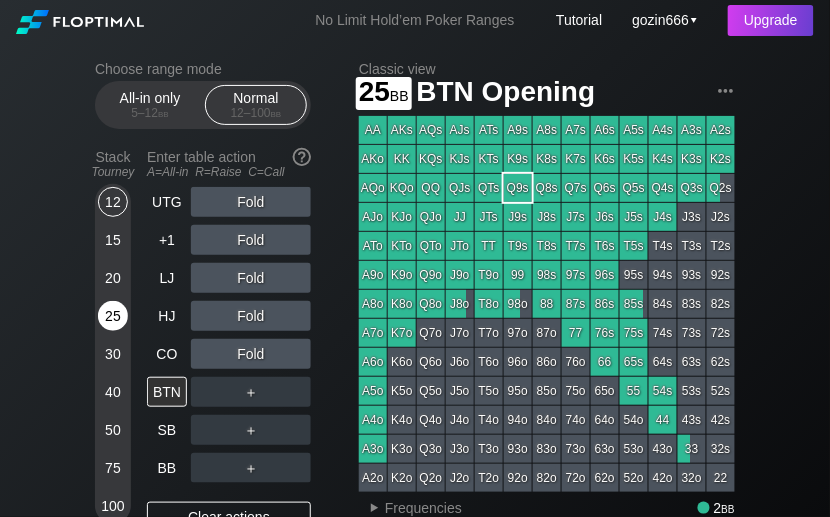 click on "25" at bounding box center [113, 316] 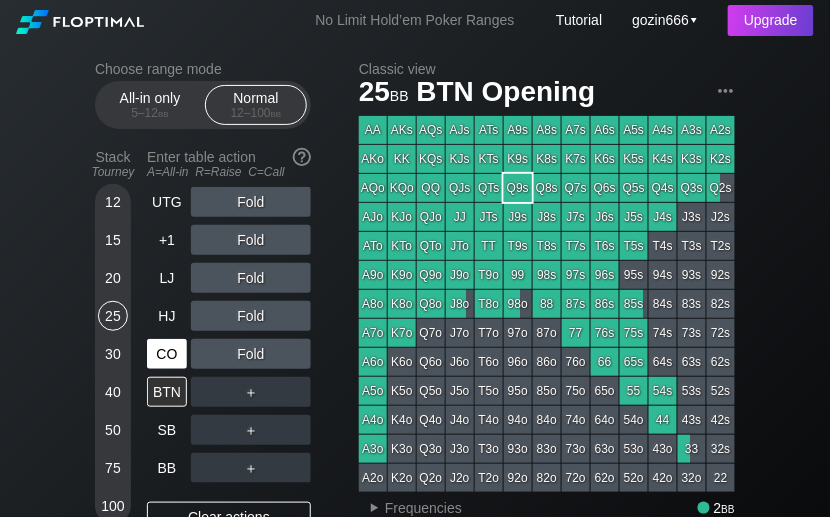 click on "CO" at bounding box center [167, 354] 